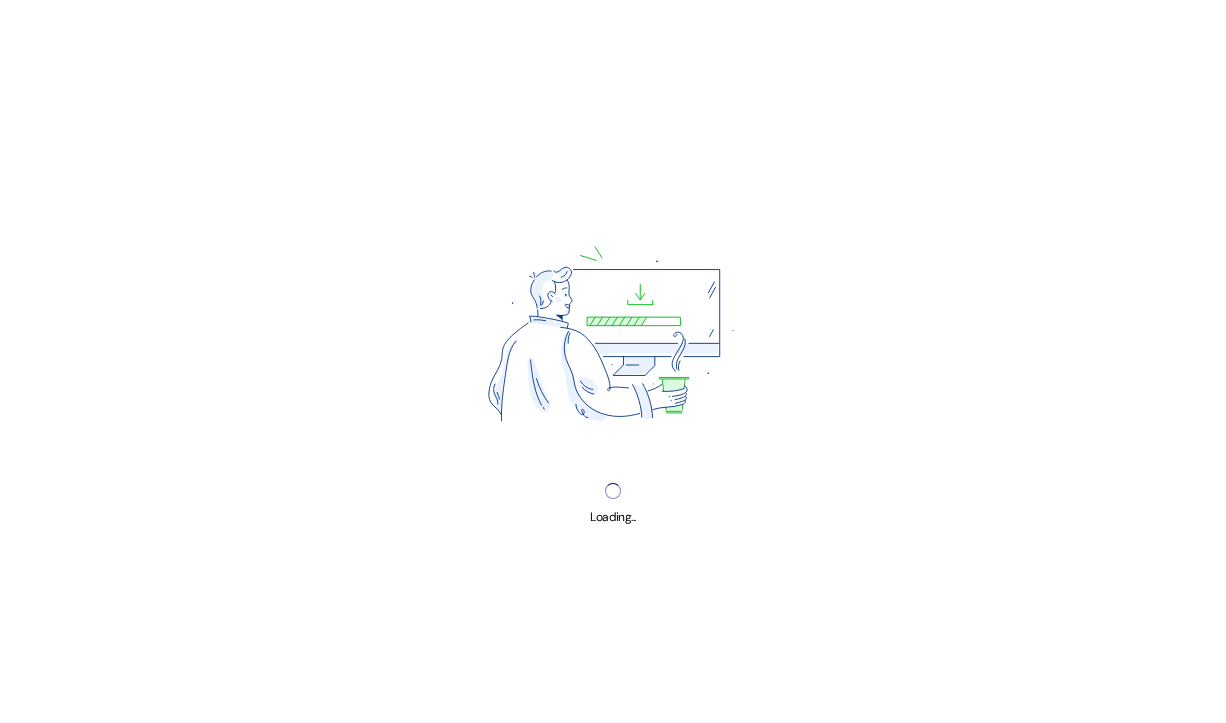 scroll, scrollTop: 0, scrollLeft: 0, axis: both 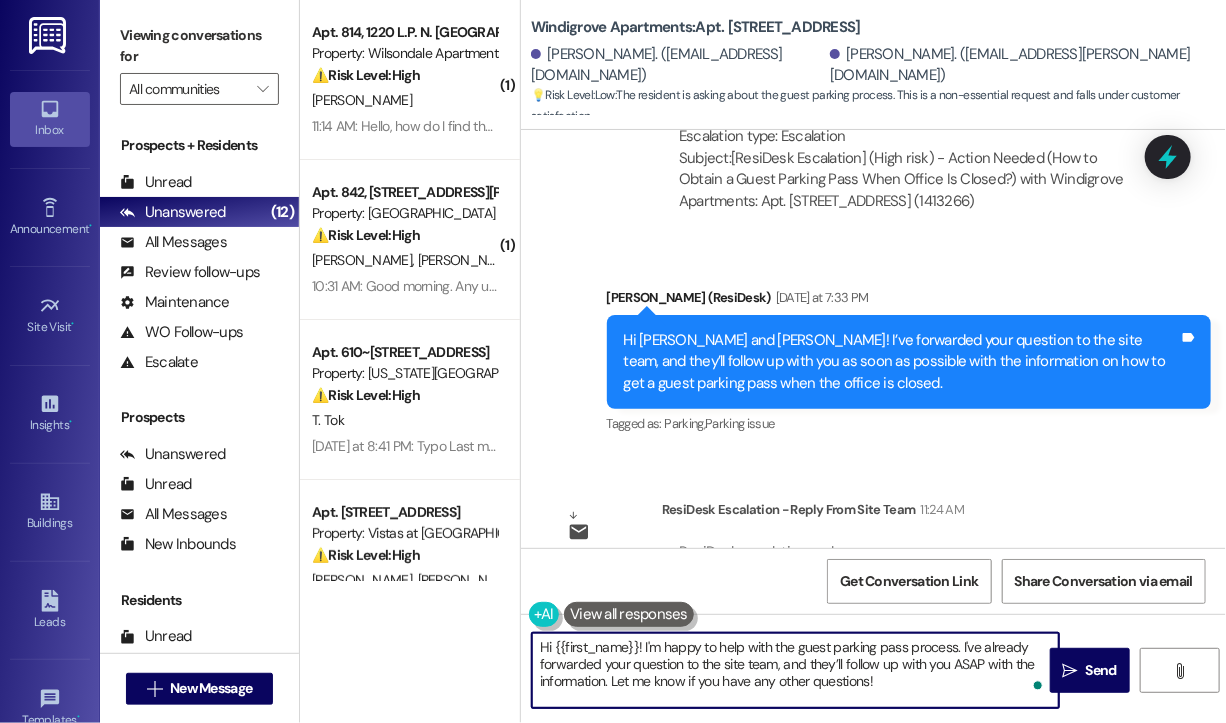 drag, startPoint x: 890, startPoint y: 680, endPoint x: 644, endPoint y: 643, distance: 248.76695 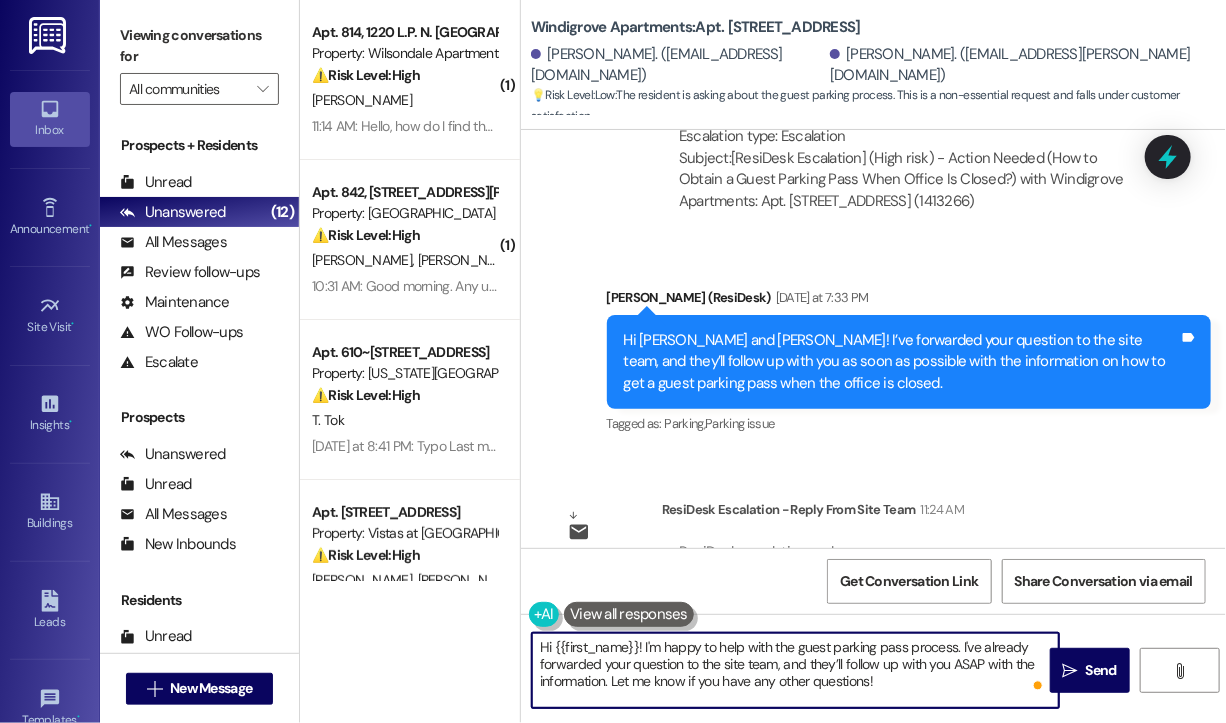 paste on "The site team asked me to share that guest passes must be picked up from the office during office hours. They can set the expiration date for up to two weeks out, so you're welcome to stop by in advance to pick one or two up." 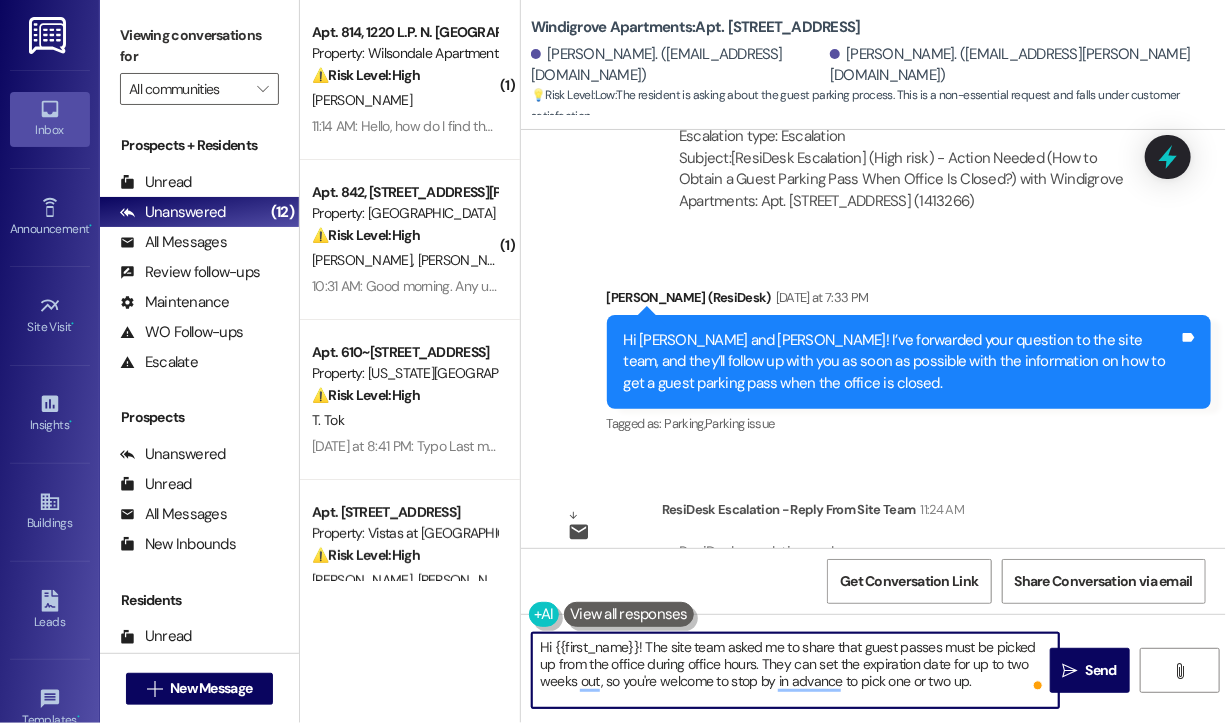 click on "Hi {{first_name}}! The site team asked me to share that guest passes must be picked up from the office during office hours. They can set the expiration date for up to two weeks out, so you're welcome to stop by in advance to pick one or two up." at bounding box center [795, 670] 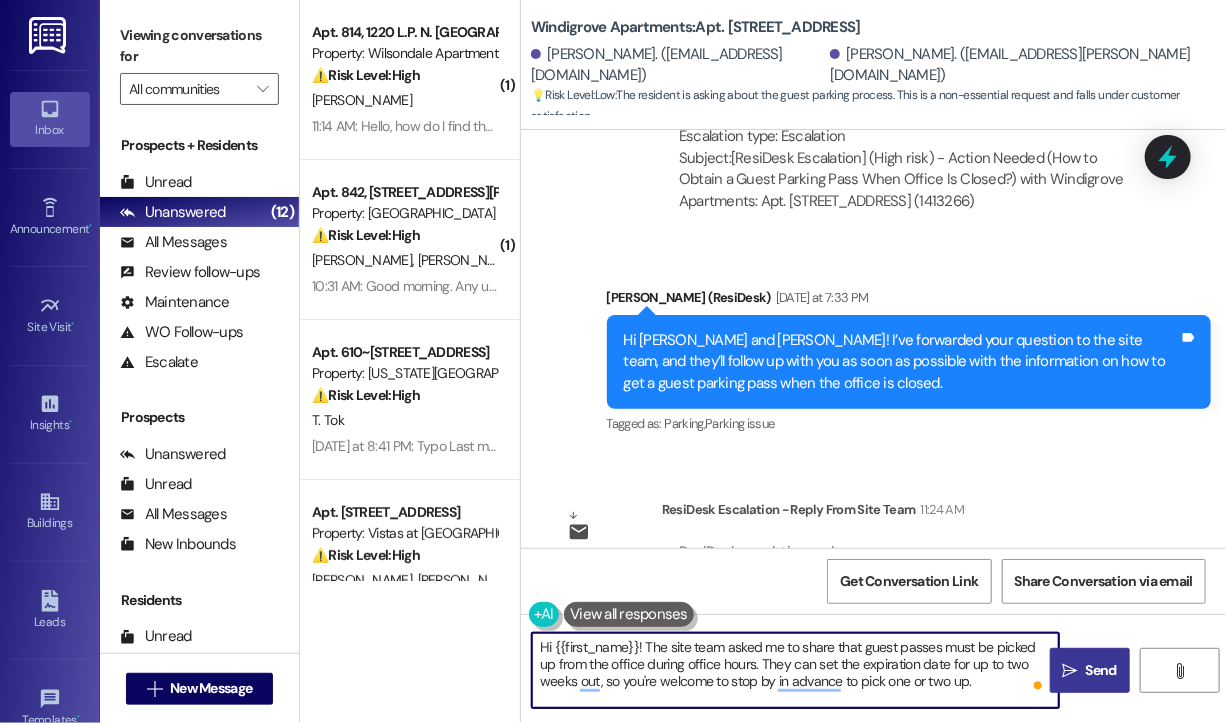 type on "Hi {{first_name}}! The site team asked me to share that guest passes must be picked up from the office during office hours. They can set the expiration date for up to two weeks out, so you're welcome to stop by in advance to pick one or two up." 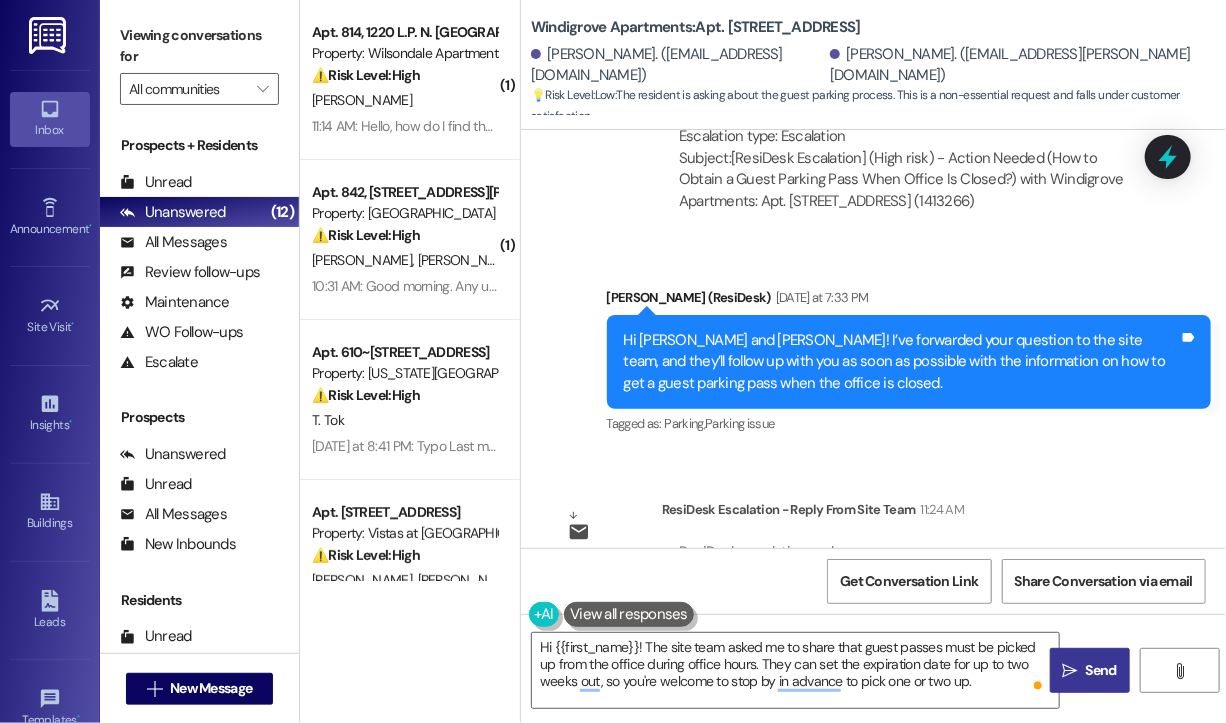 click on "Send" at bounding box center (1101, 670) 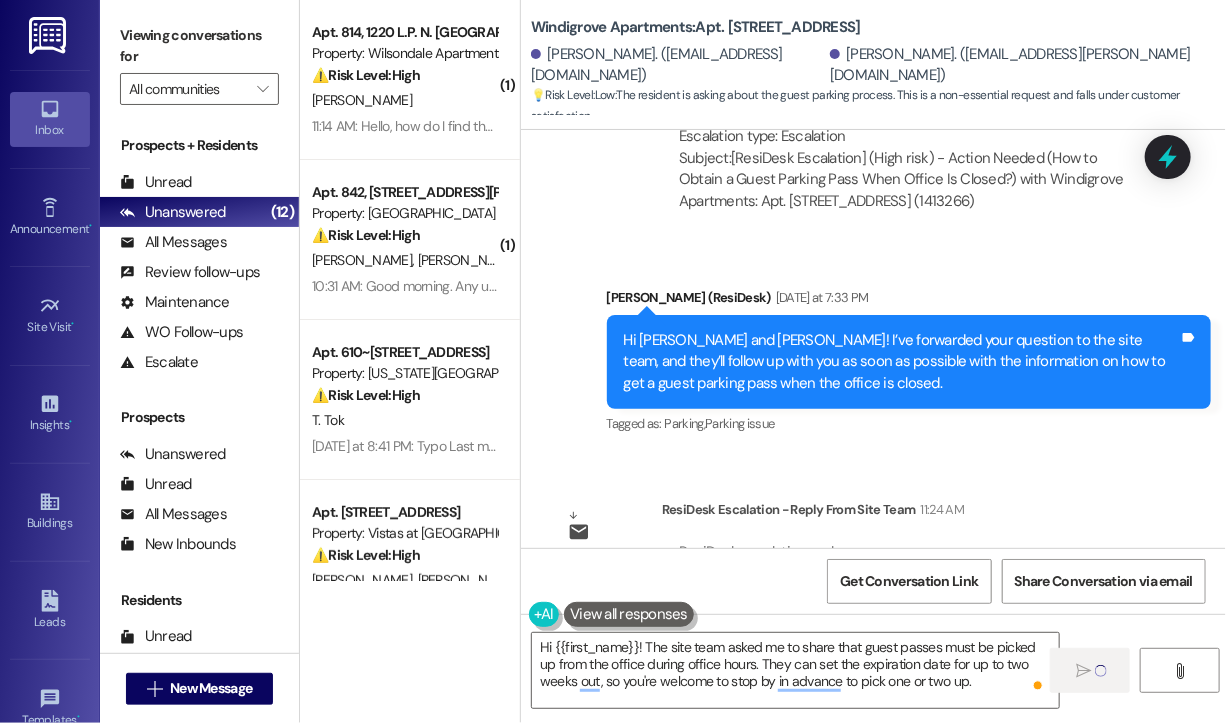 type 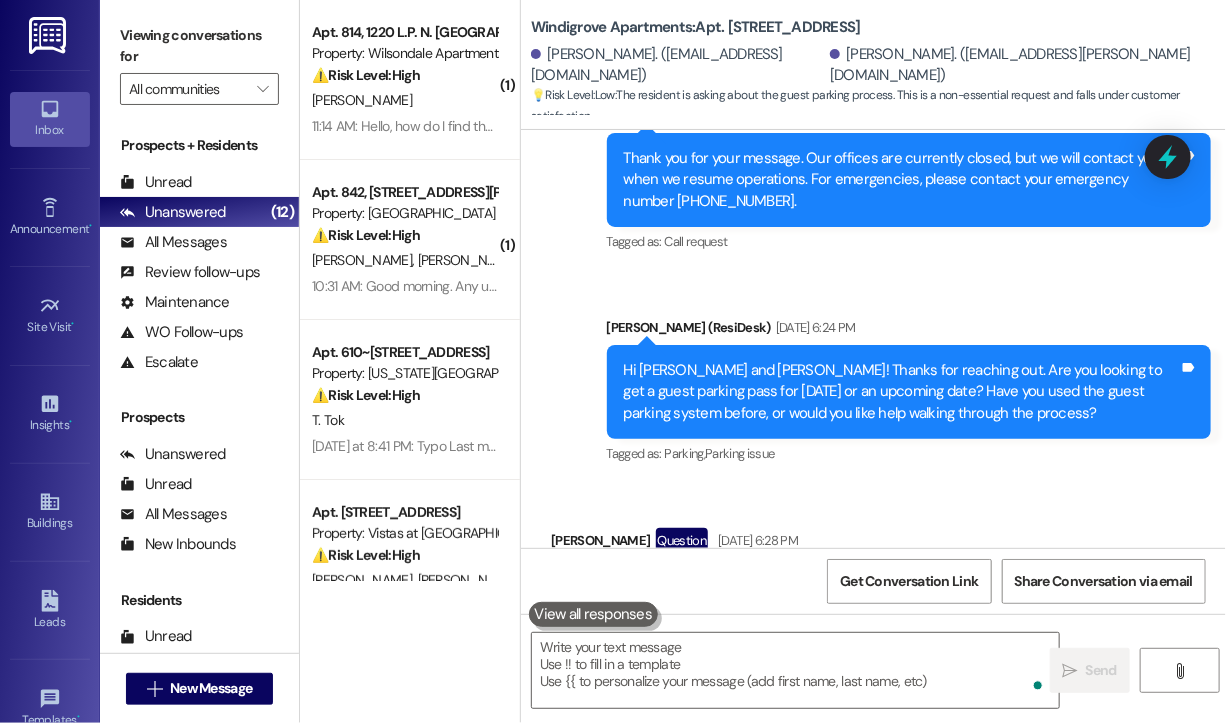 scroll, scrollTop: 9037, scrollLeft: 0, axis: vertical 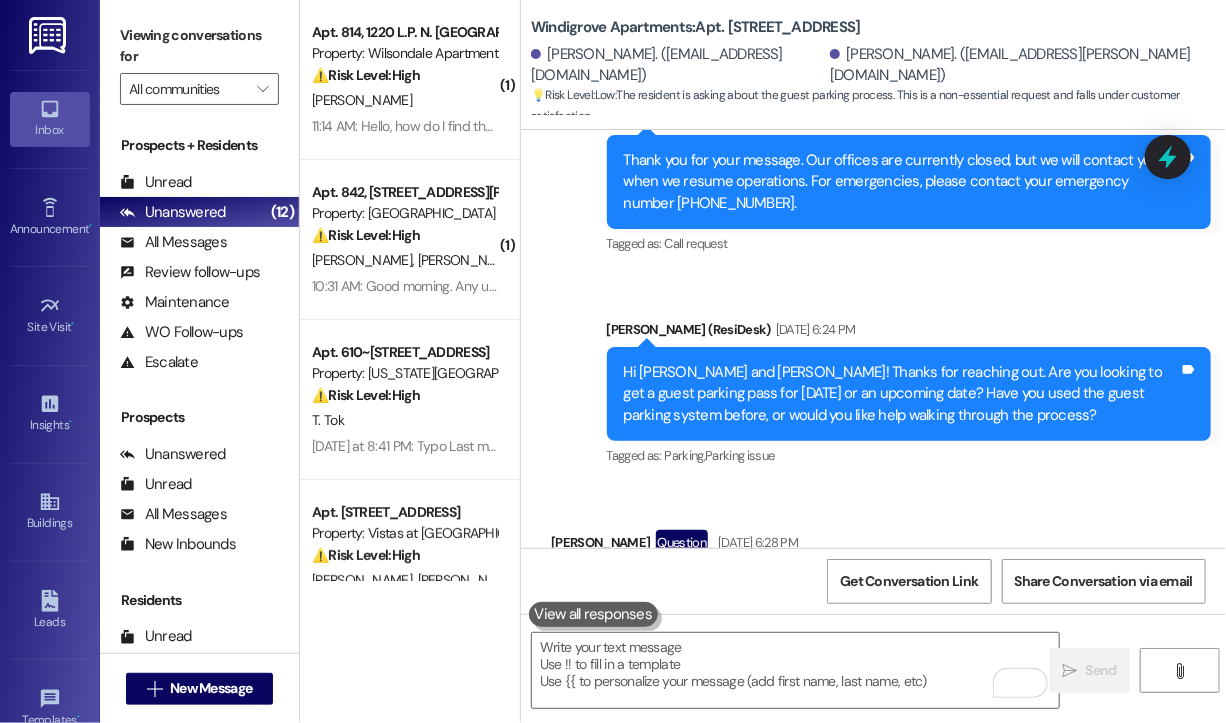 click on "Received via SMS Nhan Girard Question Jul 21, 2025 at 6:28 PM I didnt know there is a guest parking system. Can you please let me know the process  Tags and notes Tagged as:   Parking ,  Click to highlight conversations about Parking Parking issue ,  Click to highlight conversations about Parking issue Emailed client ,  Click to highlight conversations about Emailed client Escalation type escalation Click to highlight conversations about Escalation type escalation" at bounding box center (873, 571) 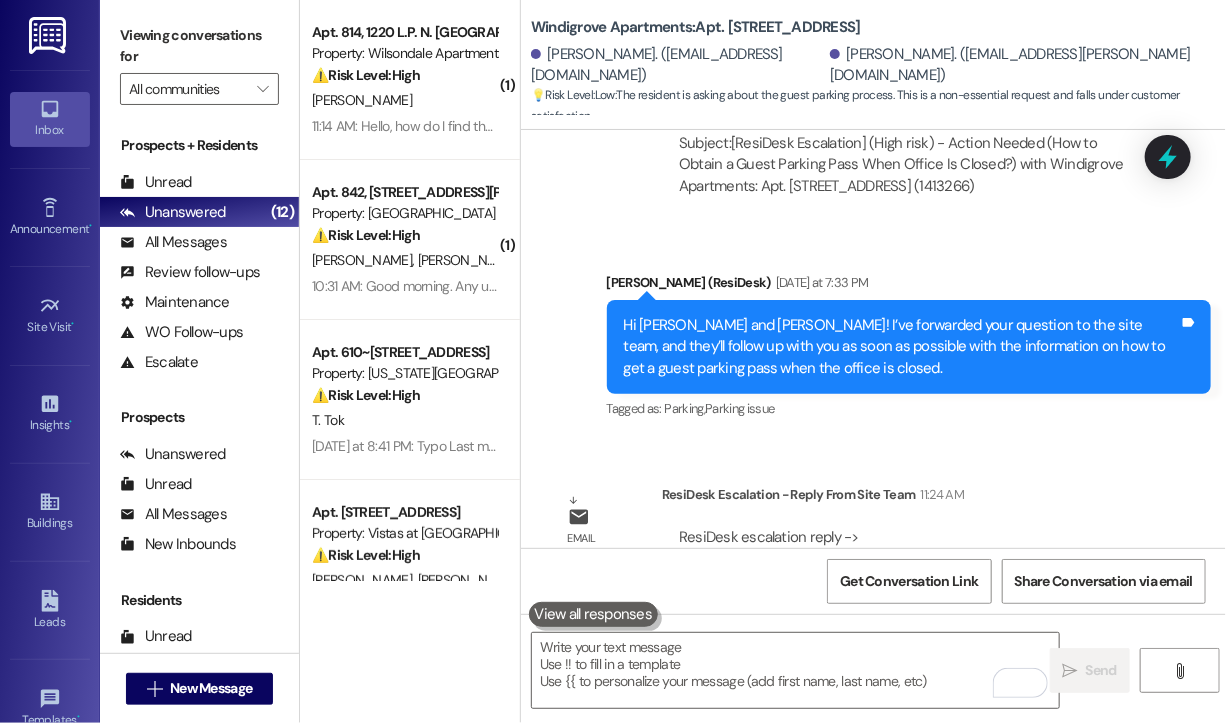 scroll, scrollTop: 9904, scrollLeft: 0, axis: vertical 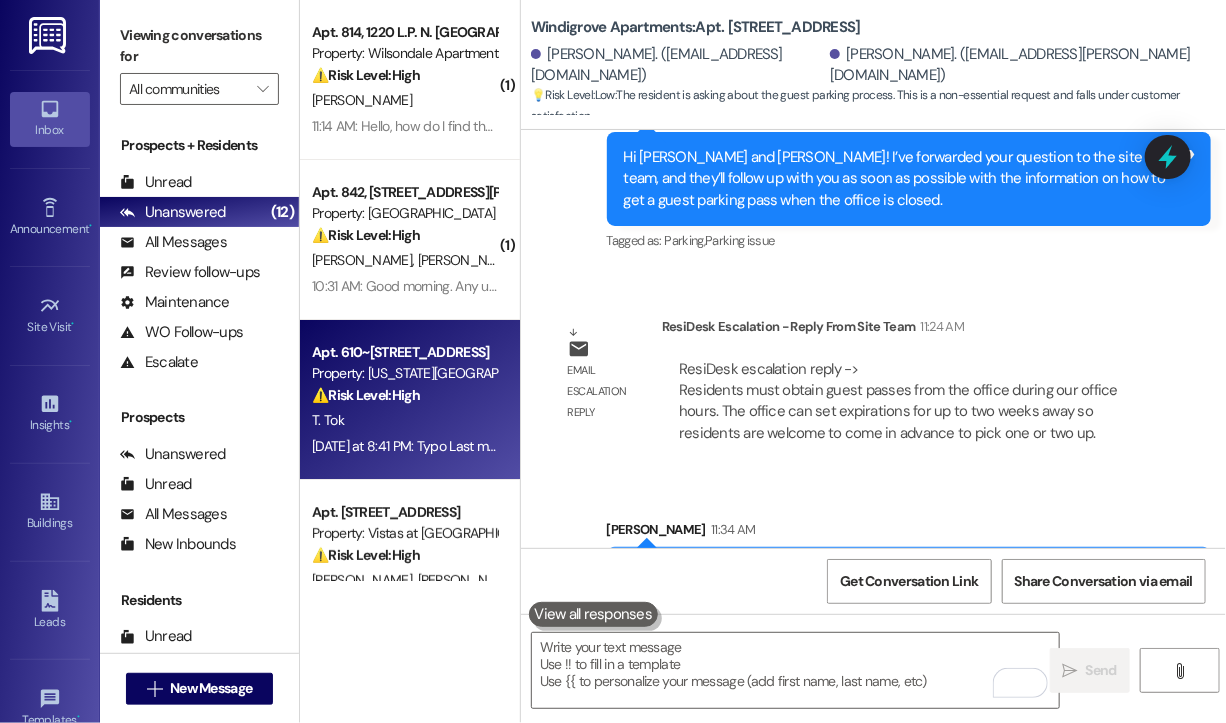 click on "T. Tok" at bounding box center [404, 420] 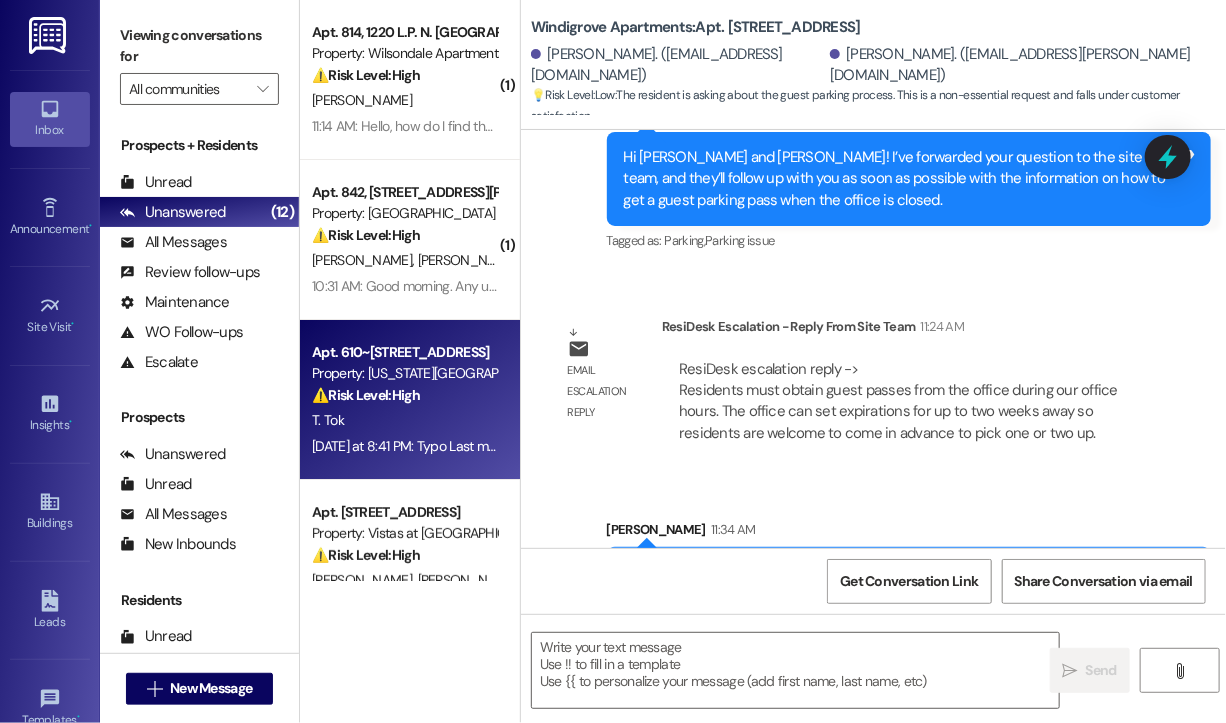 type on "Fetching suggested responses. Please feel free to read through the conversation in the meantime." 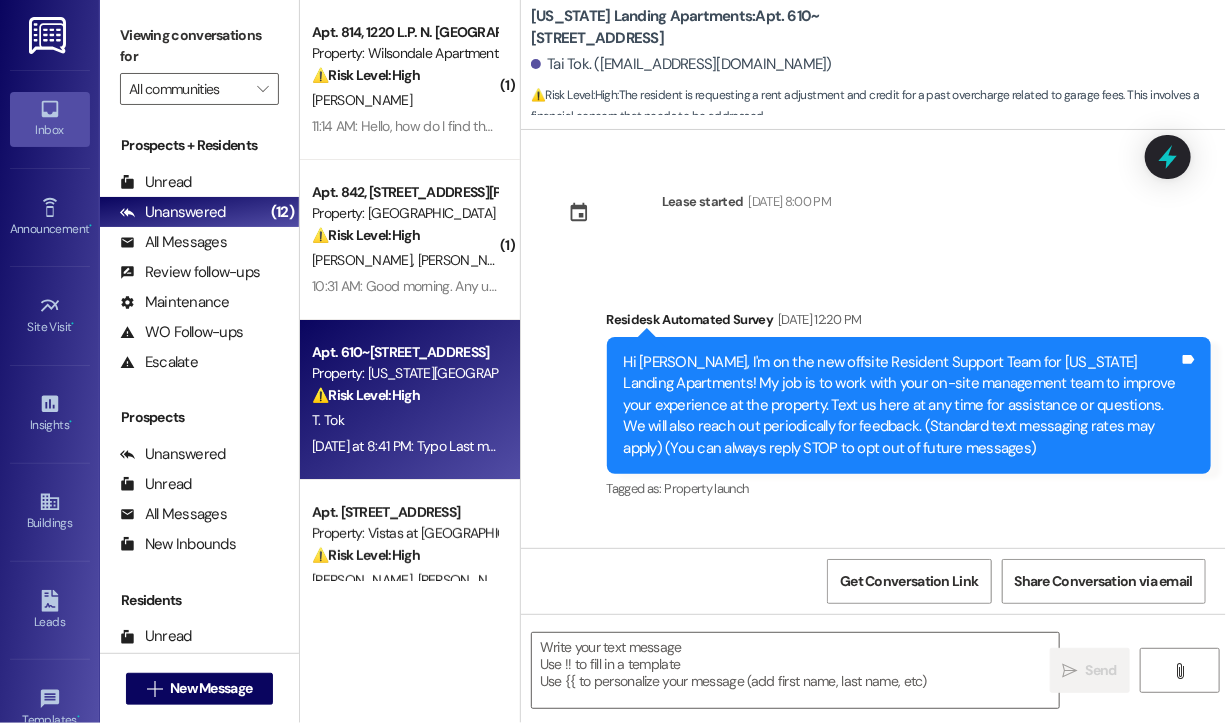 scroll, scrollTop: 15915, scrollLeft: 0, axis: vertical 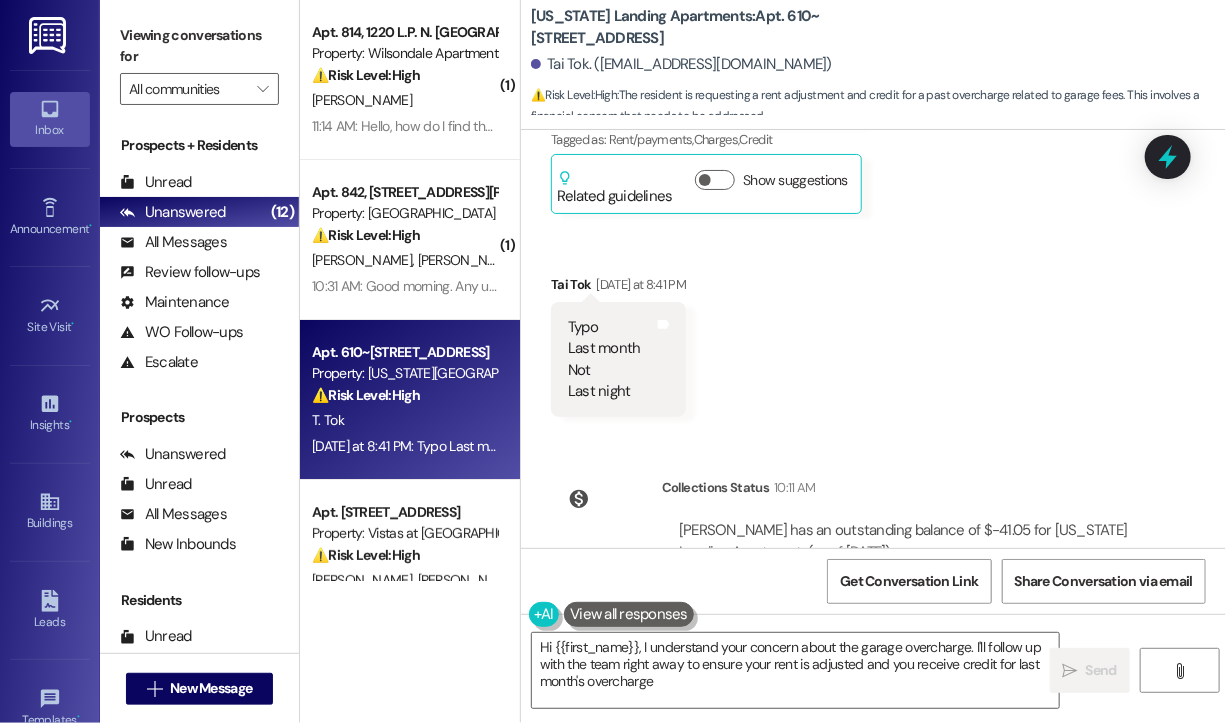 type on "Hi {{first_name}}, I understand your concern about the garage overcharge. I'll follow up with the team right away to ensure your rent is adjusted and you receive credit for last month's overcharge." 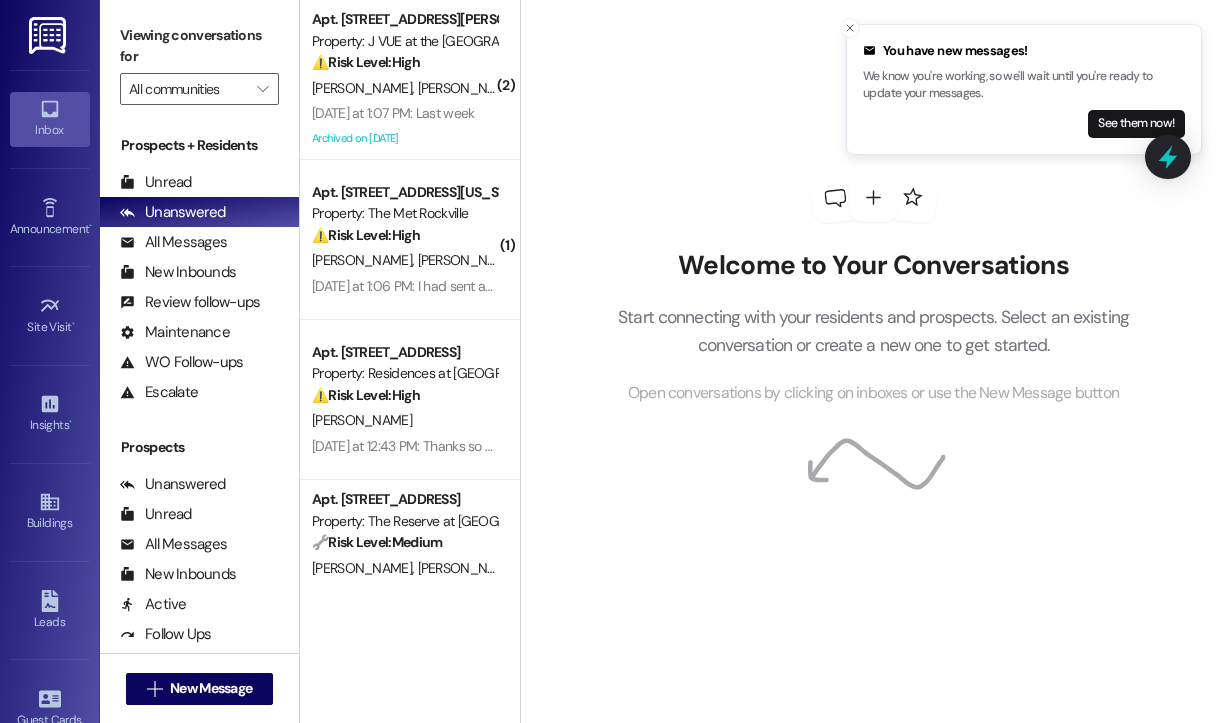 scroll, scrollTop: 0, scrollLeft: 0, axis: both 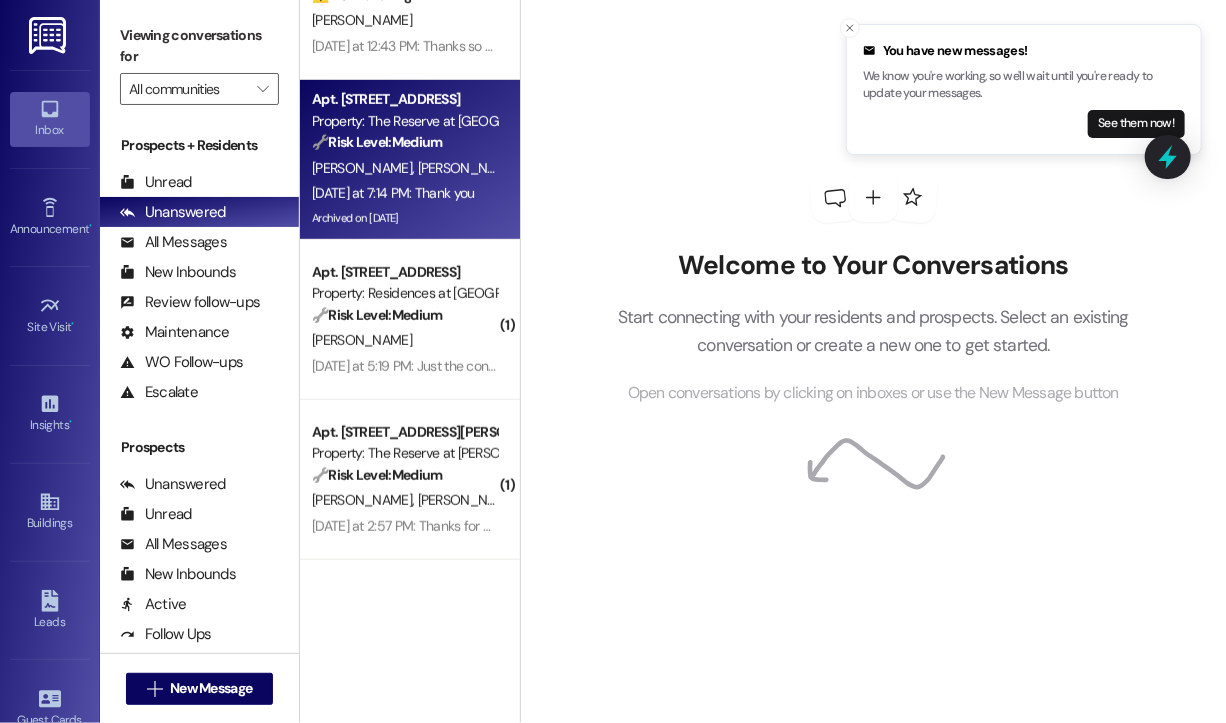 click on "[PERSON_NAME]" at bounding box center [468, 168] 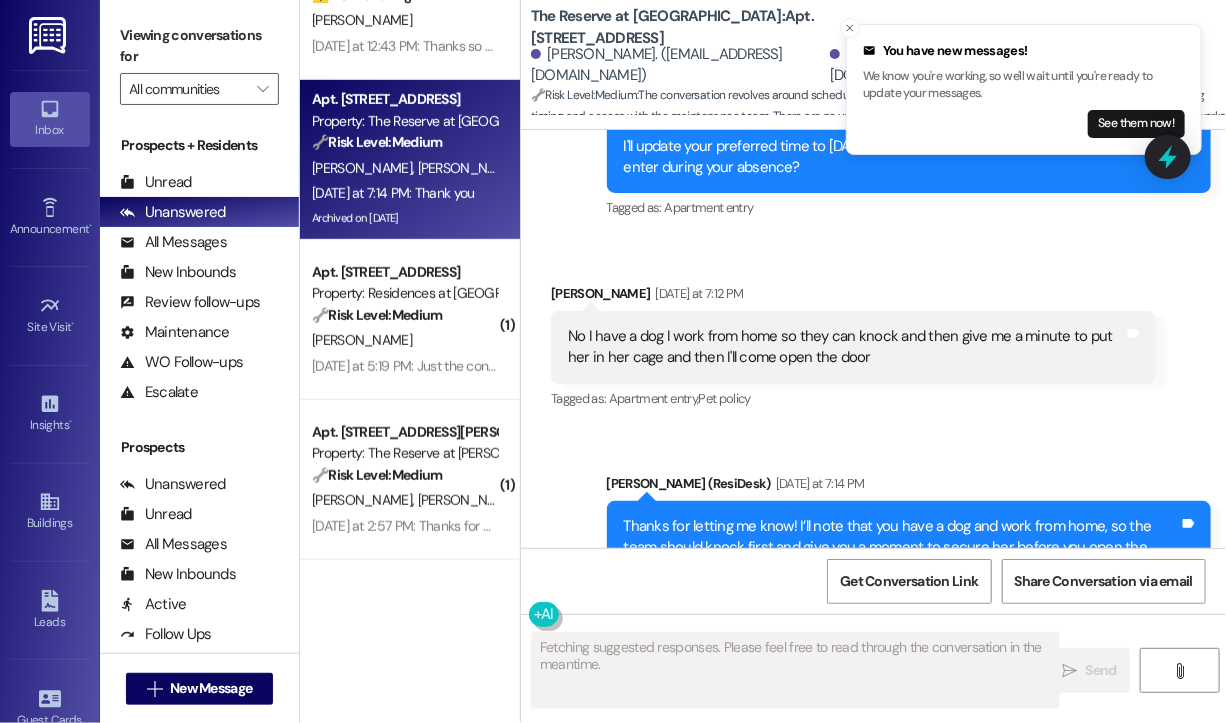 scroll, scrollTop: 12408, scrollLeft: 0, axis: vertical 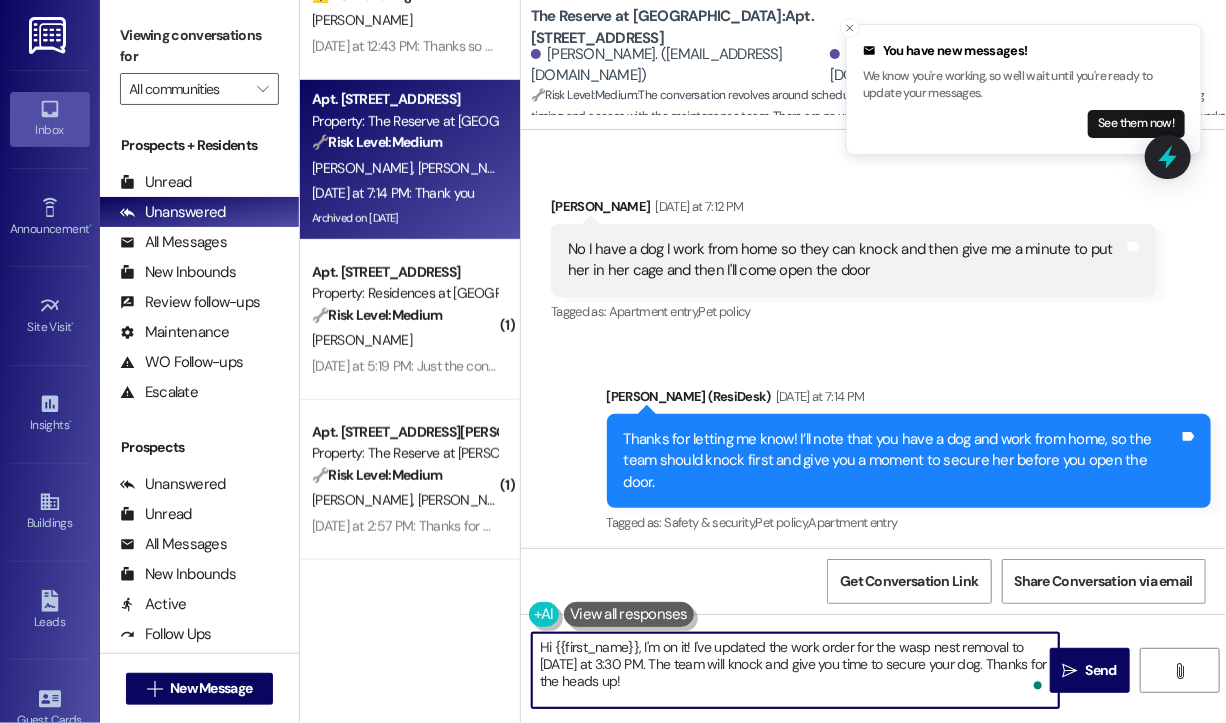 drag, startPoint x: 689, startPoint y: 686, endPoint x: 523, endPoint y: 641, distance: 171.99127 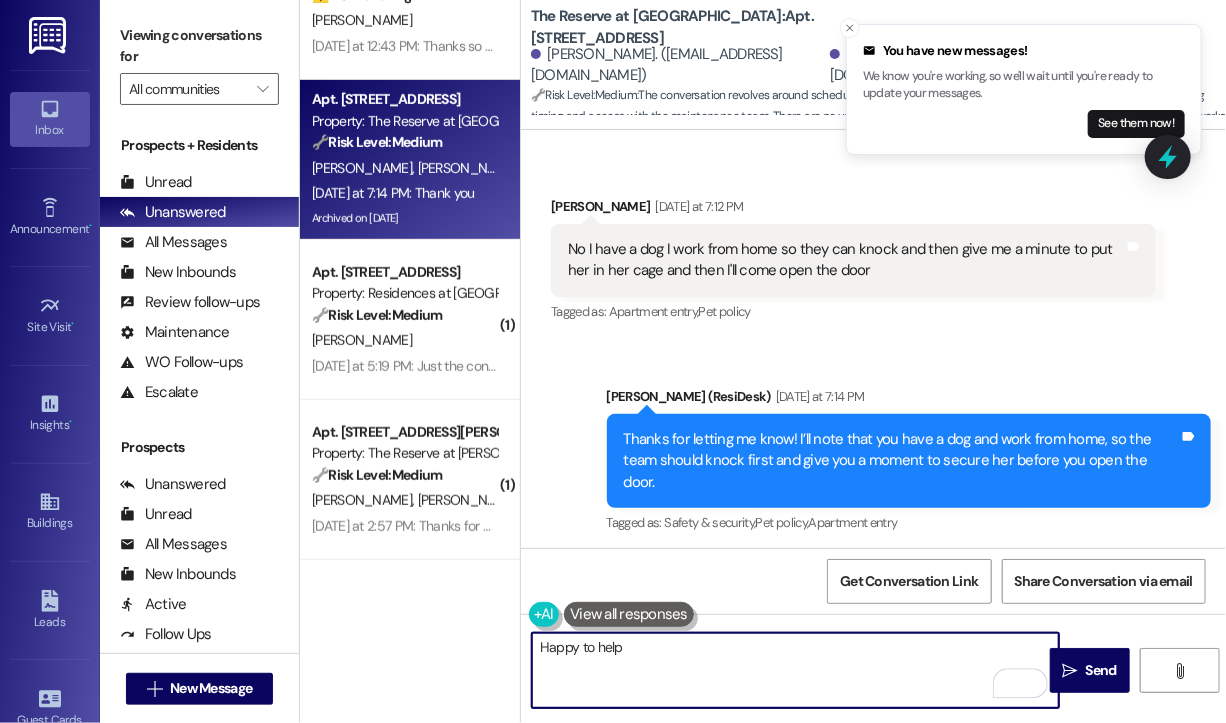 type on "Happy to help!" 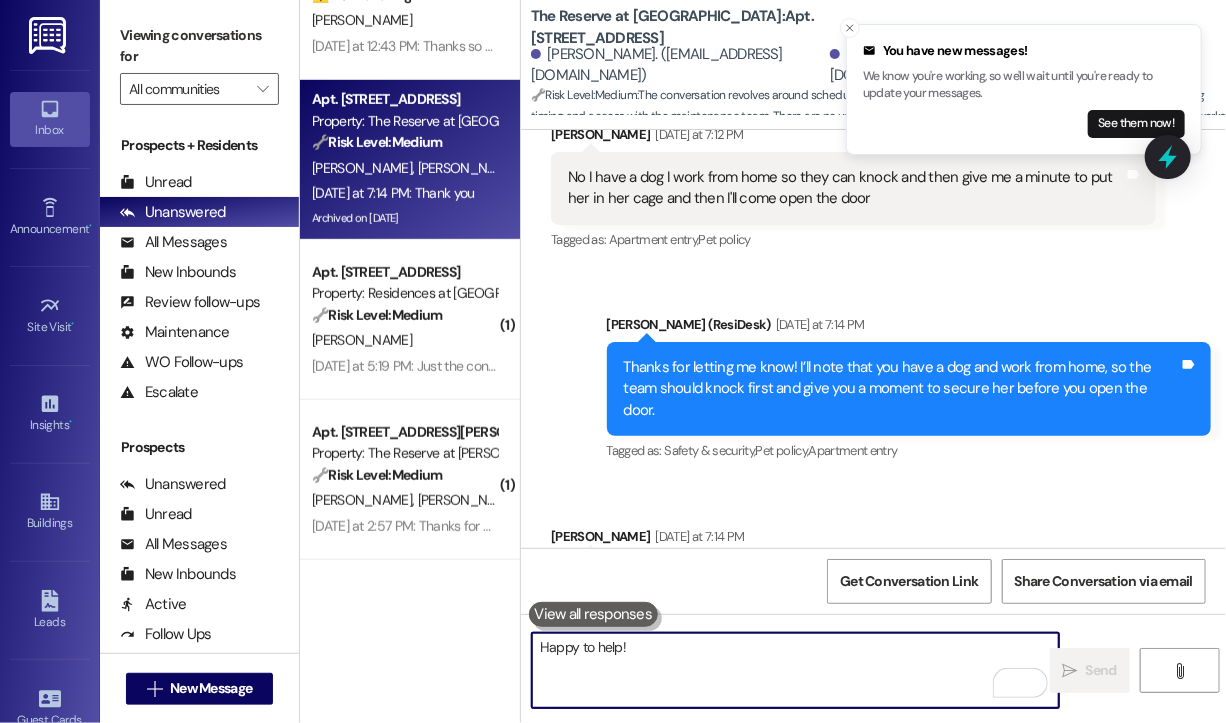 scroll, scrollTop: 12547, scrollLeft: 0, axis: vertical 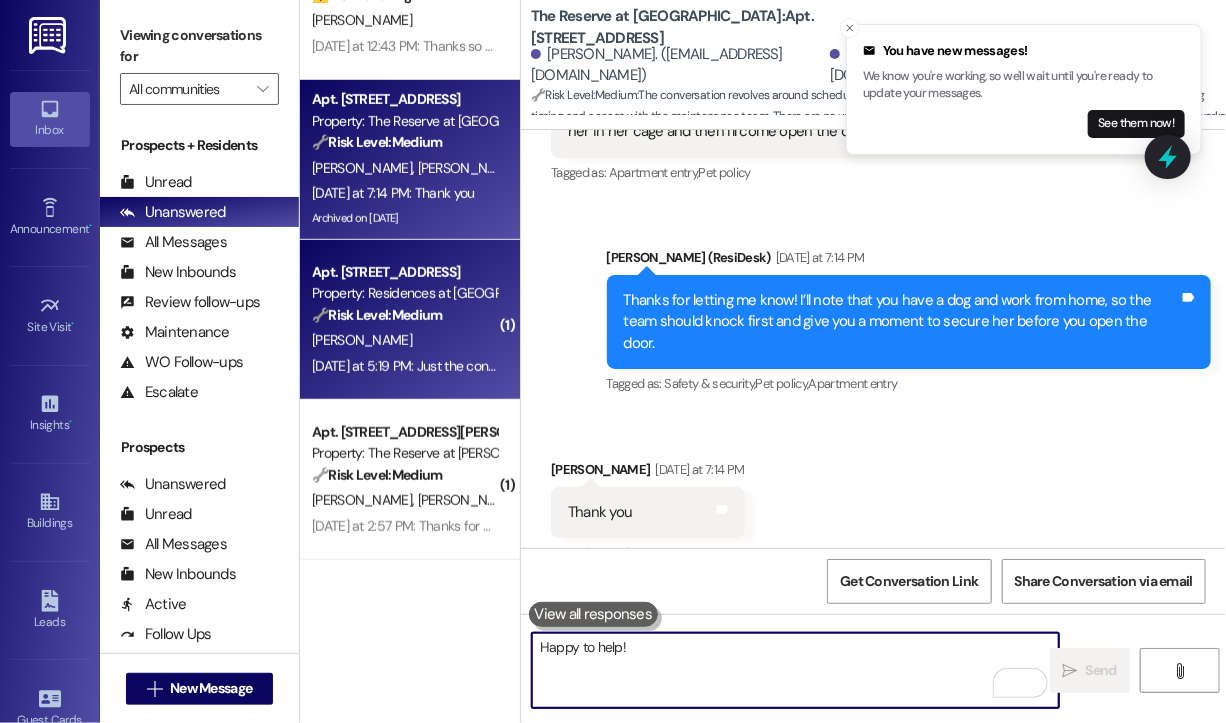 type 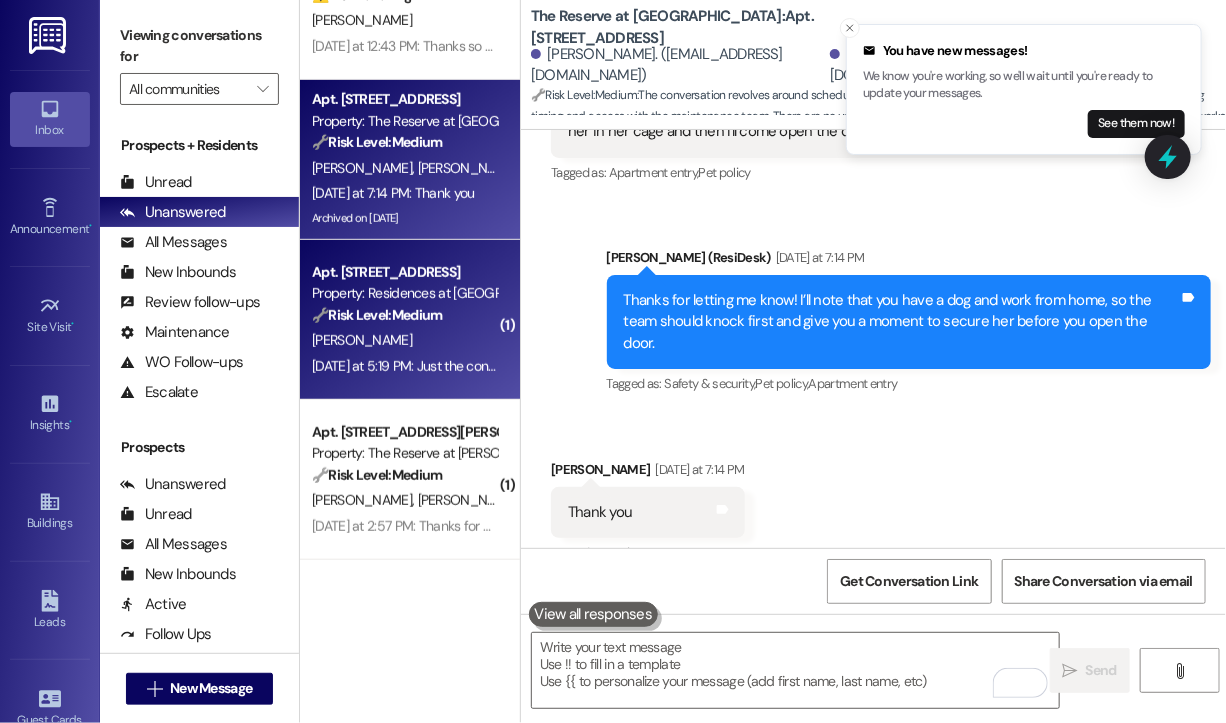 click on "[DATE] at 5:19 PM: Just the condensation. It's still happening  [DATE] at 5:19 PM: Just the condensation. It's still happening" at bounding box center [482, 366] 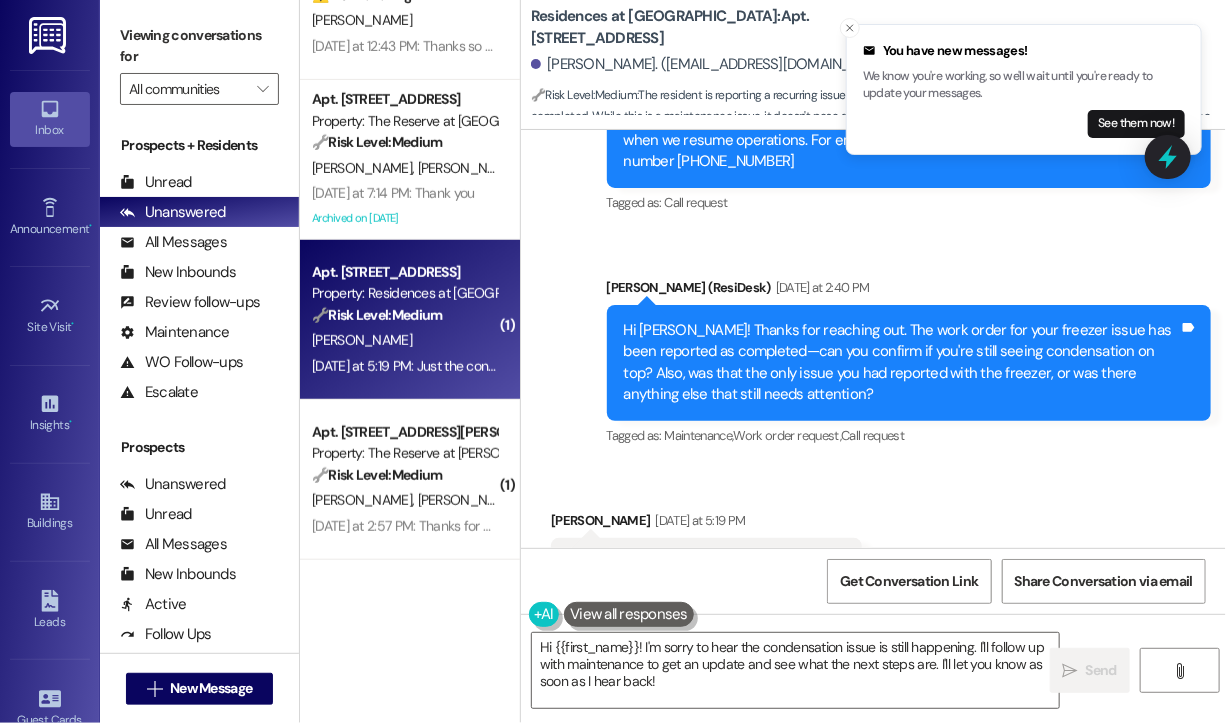scroll, scrollTop: 14620, scrollLeft: 0, axis: vertical 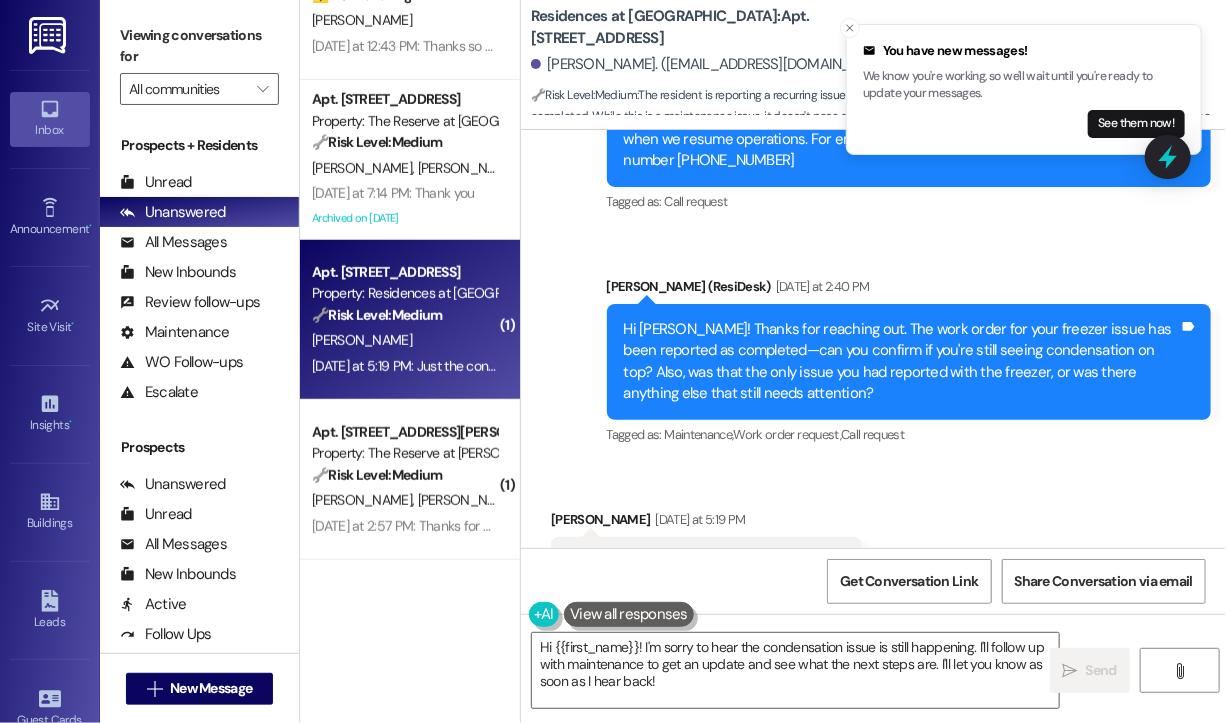 click on "Just the condensation. It's still happening" at bounding box center (699, 562) 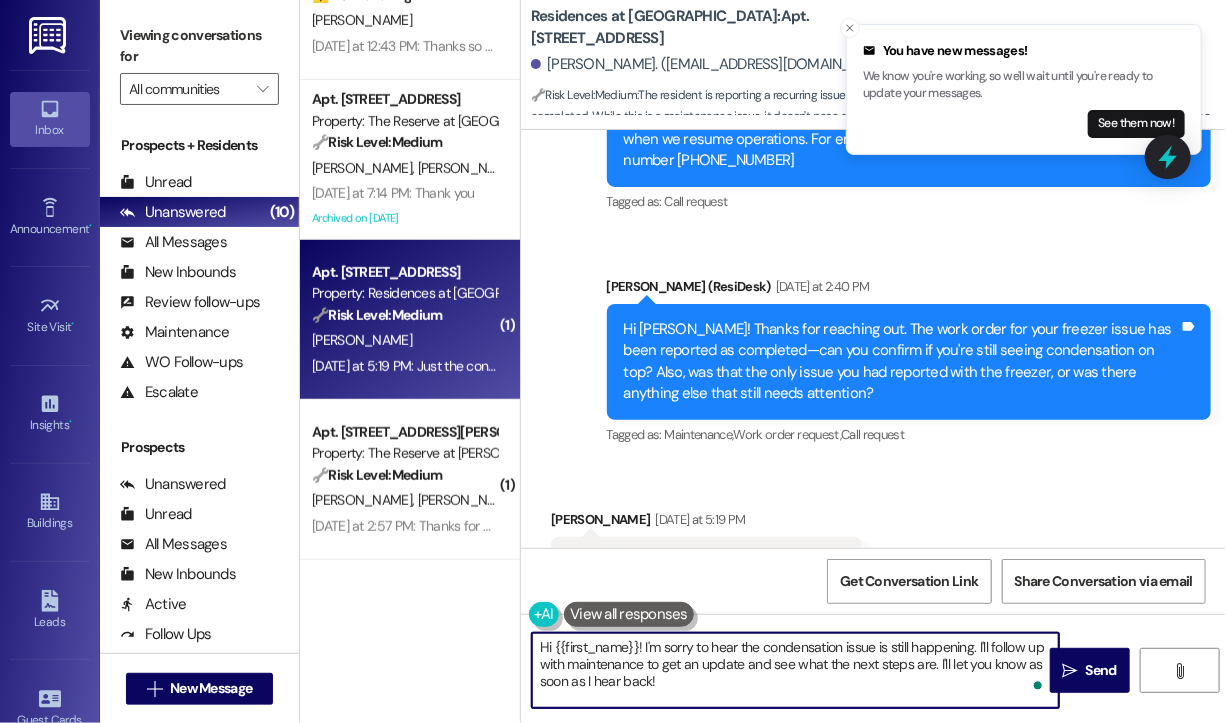 drag, startPoint x: 723, startPoint y: 682, endPoint x: 643, endPoint y: 650, distance: 86.162636 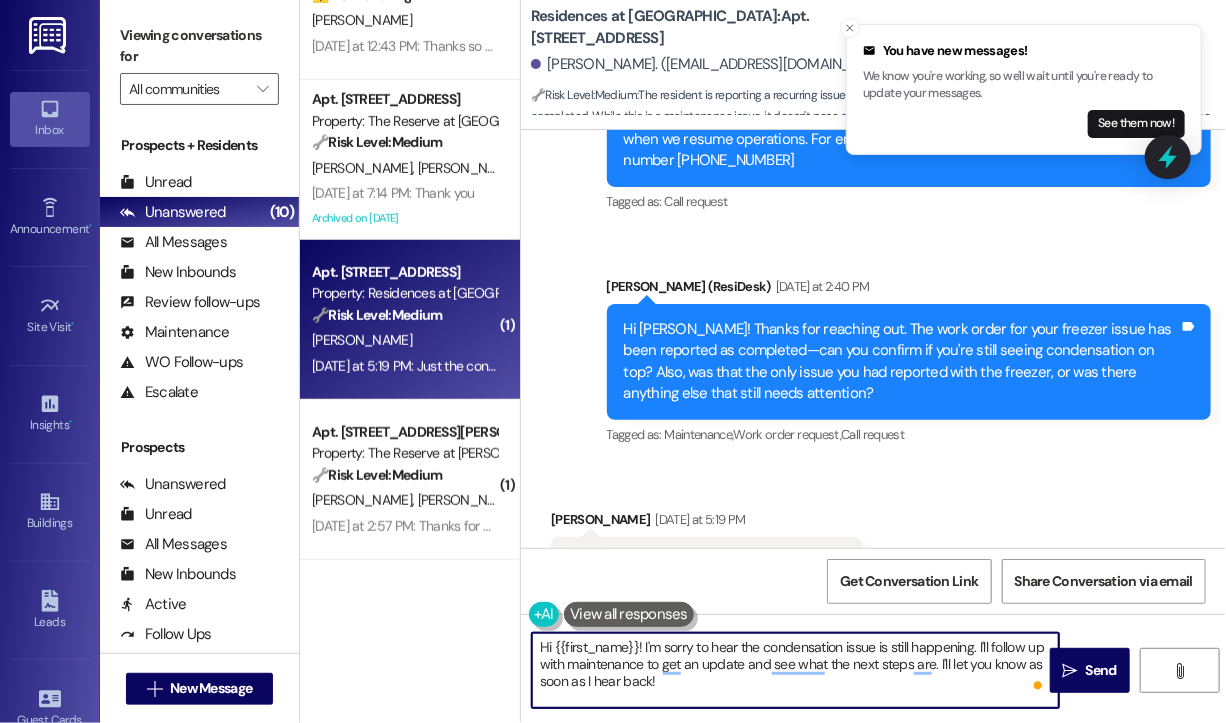 paste on "Thanks for the update—I’m sorry to hear the condensation is still happening. Do we have your permission to enter during your absence to take a closer look? Also, let us know if there are any pets our maintenance team should be aware of." 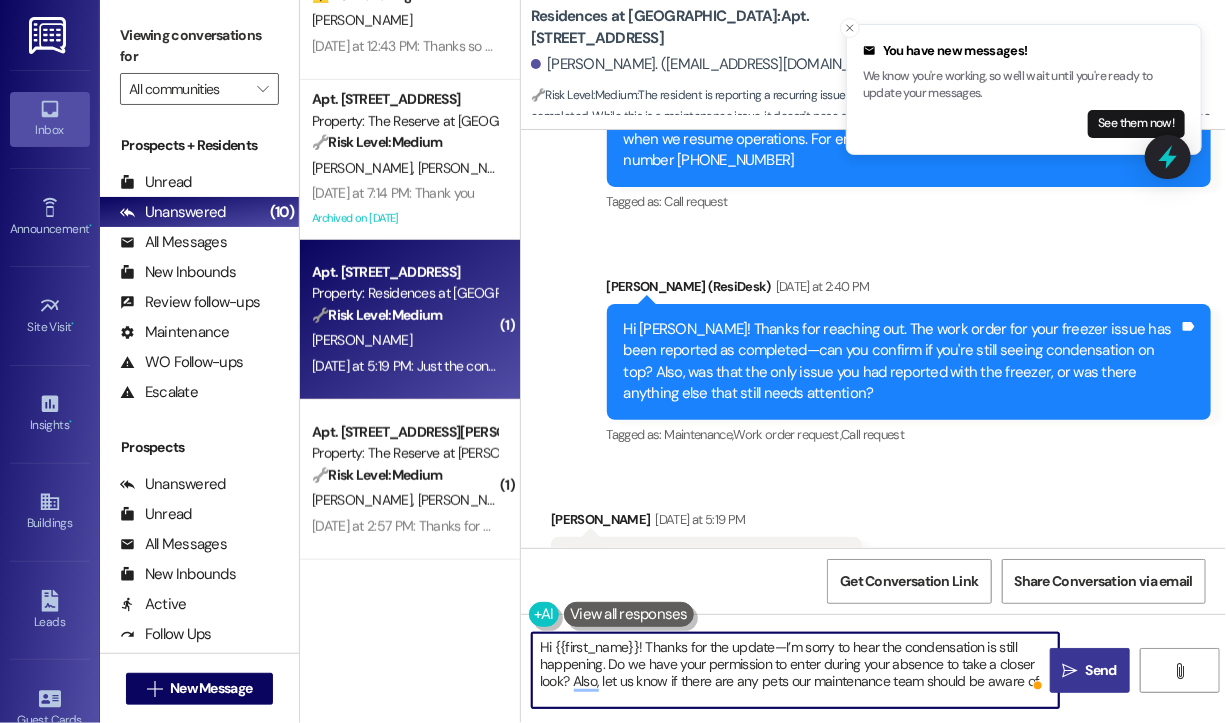 type on "Hi {{first_name}}! Thanks for the update—I’m sorry to hear the condensation is still happening. Do we have your permission to enter during your absence to take a closer look? Also, let us know if there are any pets our maintenance team should be aware of." 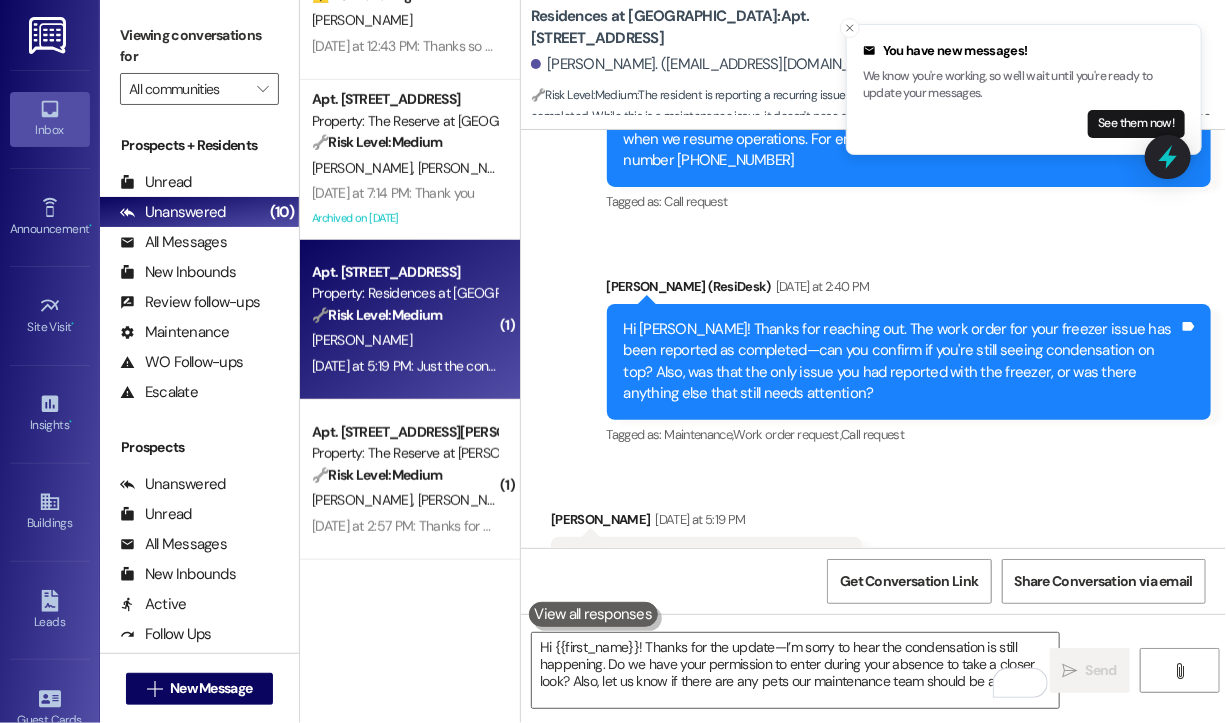 scroll, scrollTop: 14619, scrollLeft: 0, axis: vertical 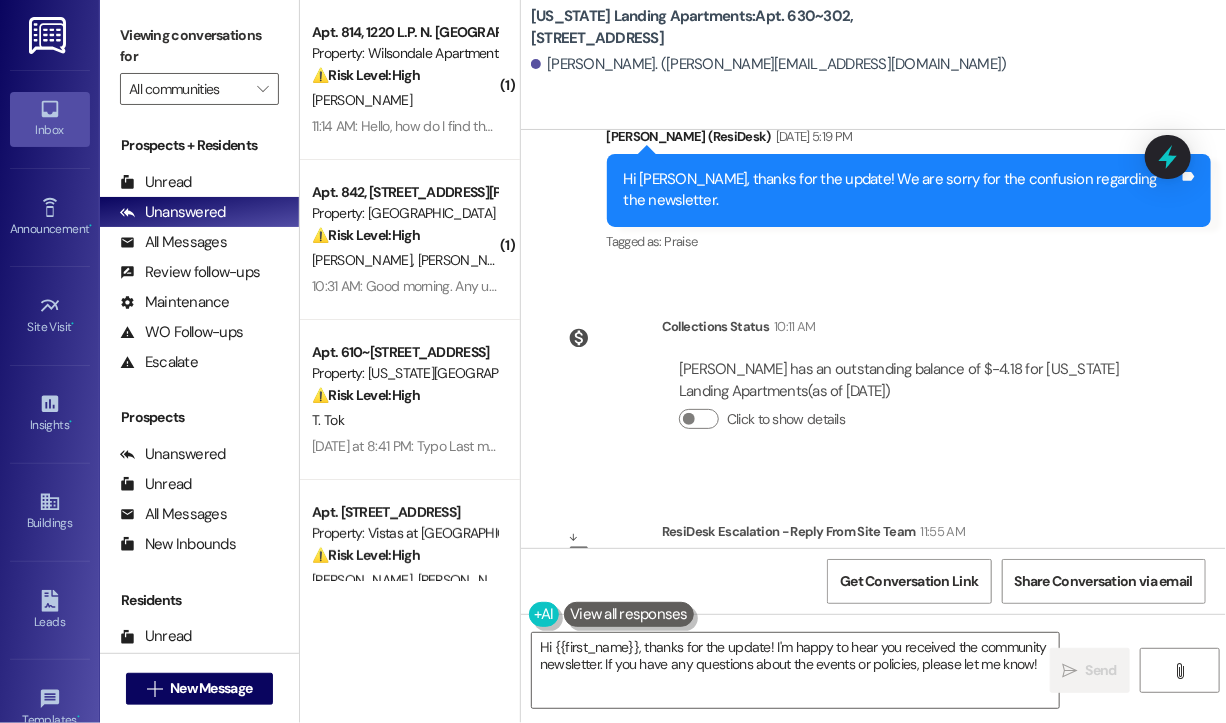 drag, startPoint x: 1081, startPoint y: 463, endPoint x: 682, endPoint y: 456, distance: 399.0614 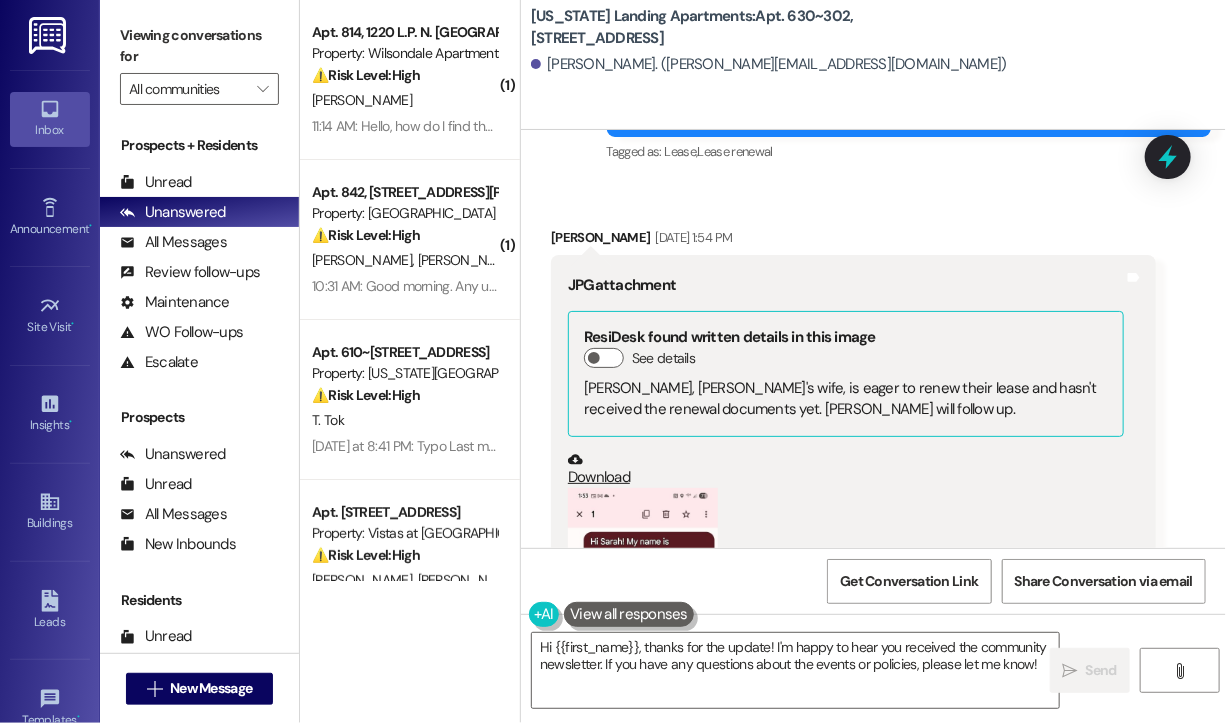 scroll, scrollTop: 3856, scrollLeft: 0, axis: vertical 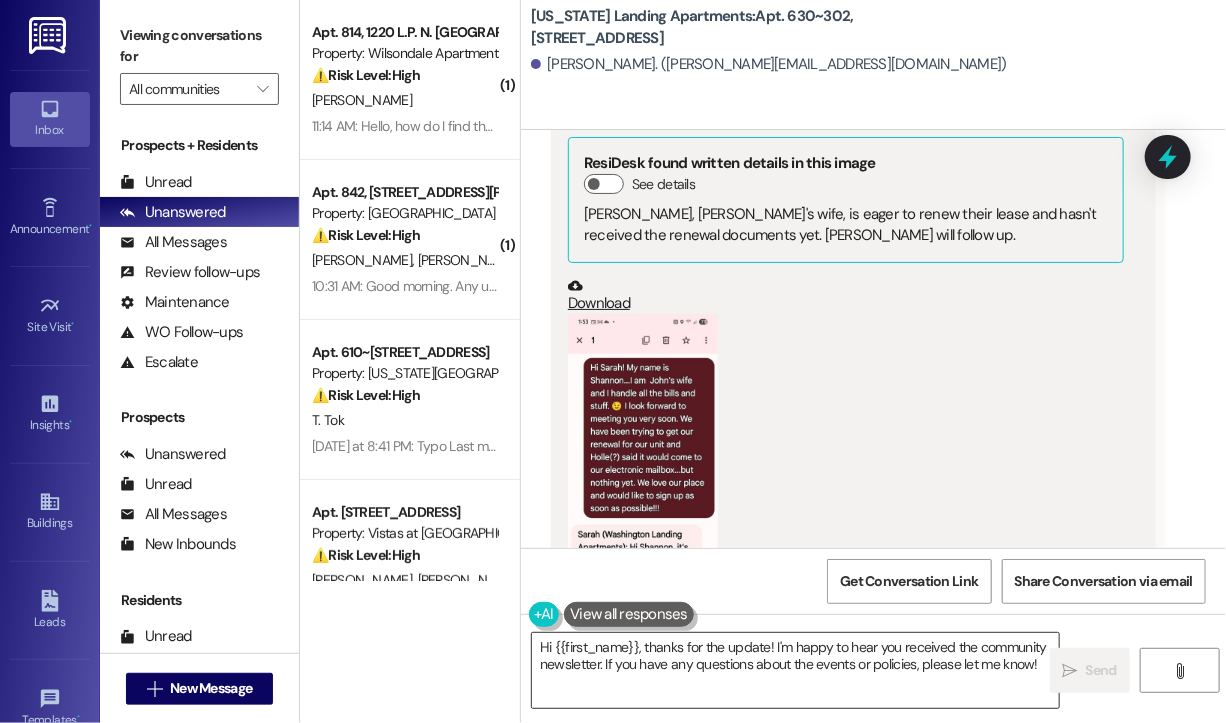 click on "Hi {{first_name}}, thanks for the update! I'm happy to hear you received the community newsletter. If you have any questions about the events or policies, please let me know!" at bounding box center (795, 670) 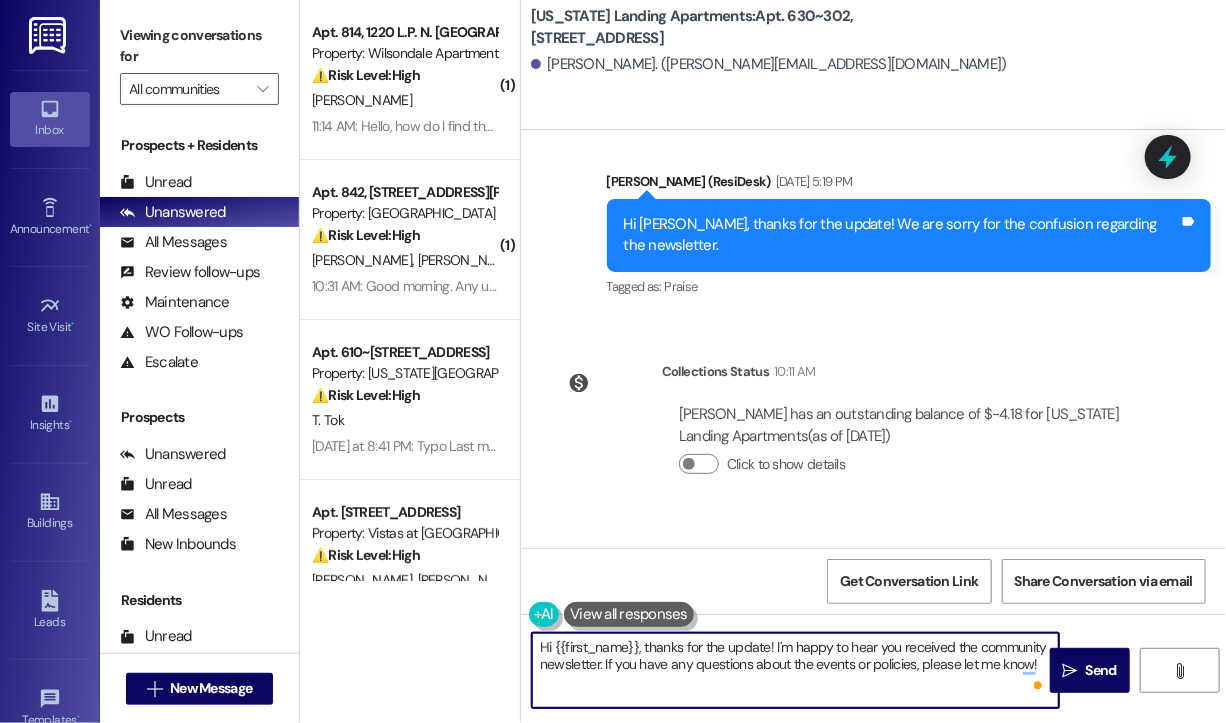 scroll, scrollTop: 7856, scrollLeft: 0, axis: vertical 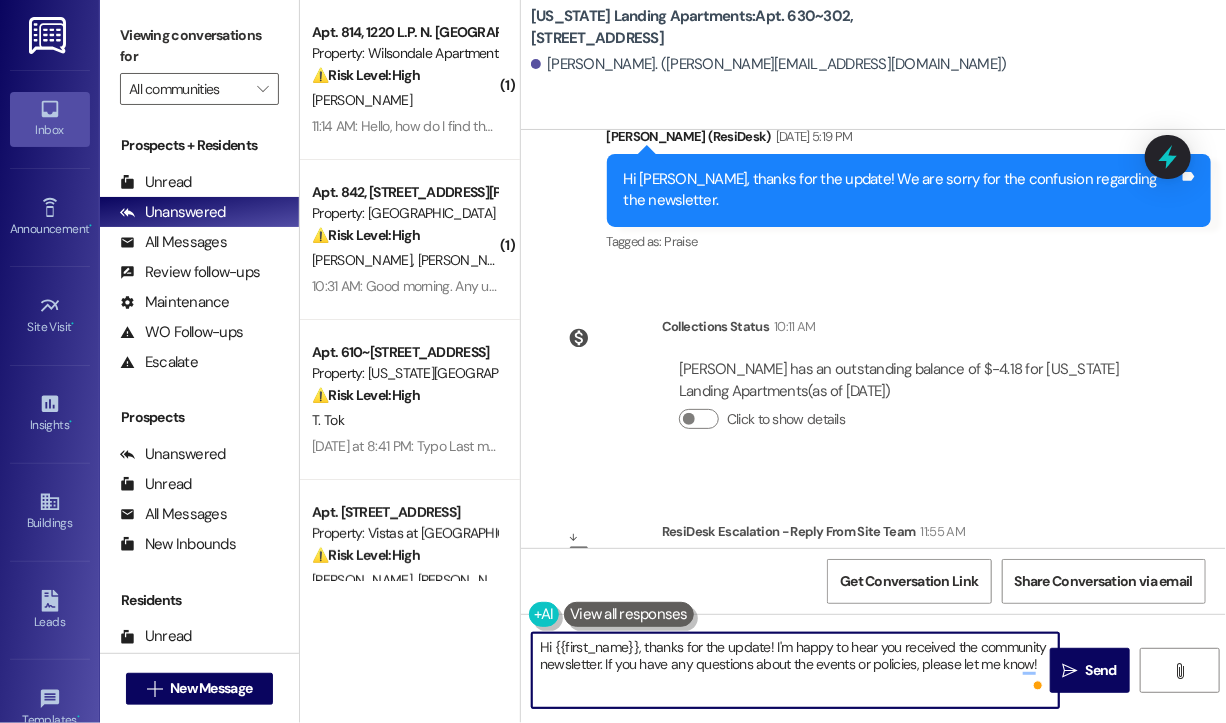 click on "Hi {{first_name}}, thanks for the update! I'm happy to hear you received the community newsletter. If you have any questions about the events or policies, please let me know!" at bounding box center [795, 670] 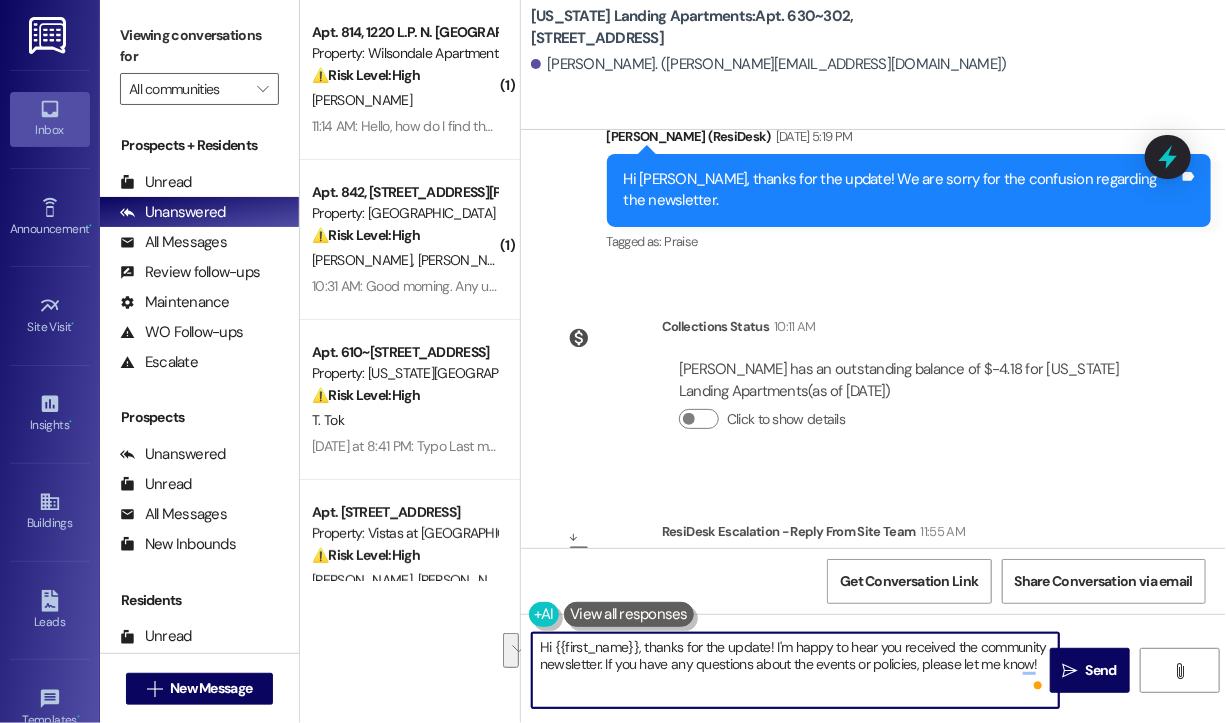 drag, startPoint x: 636, startPoint y: 644, endPoint x: 1091, endPoint y: 719, distance: 461.1399 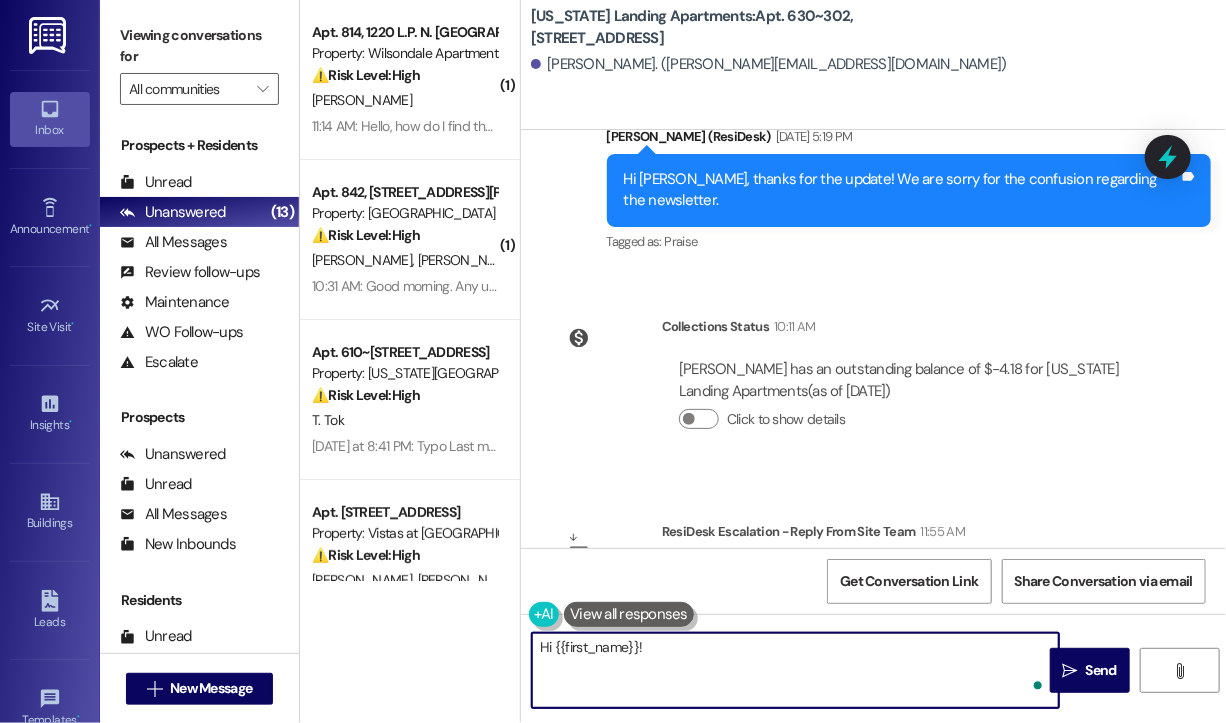 paste on "The site team asked me to share that the pool is now open on Mondays—feel free to stop by and enjoy!" 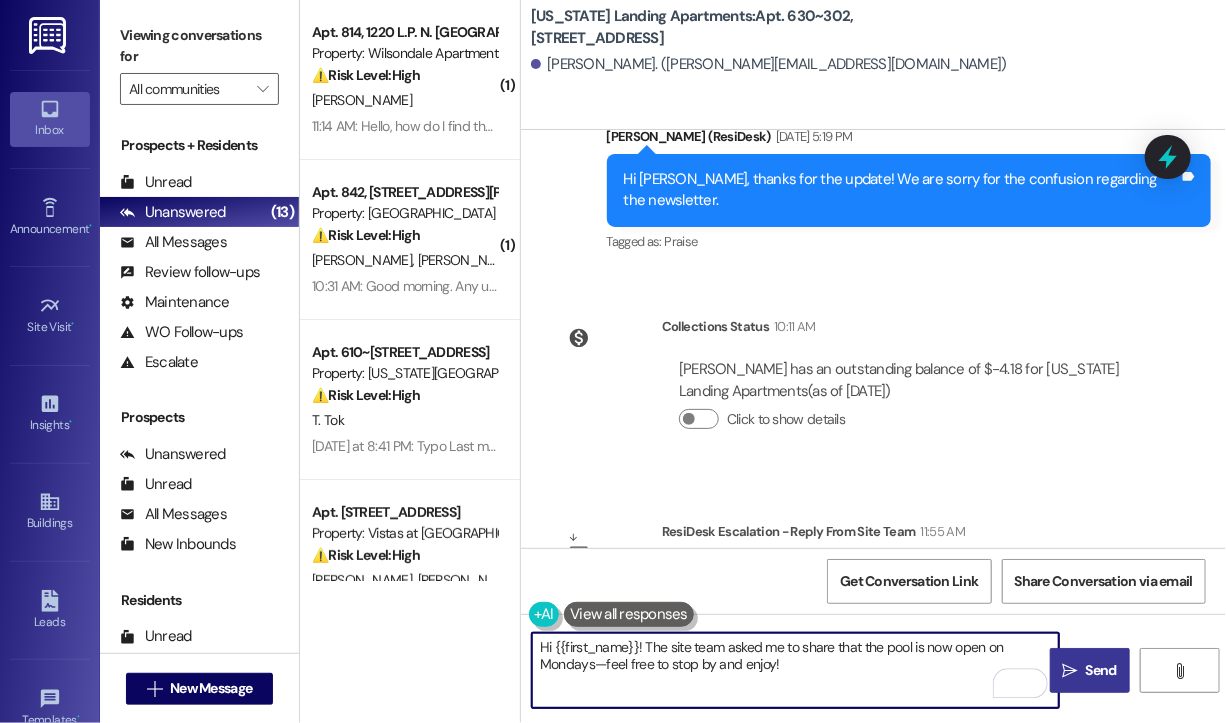 type on "Hi {{first_name}}! The site team asked me to share that the pool is now open on Mondays—feel free to stop by and enjoy!" 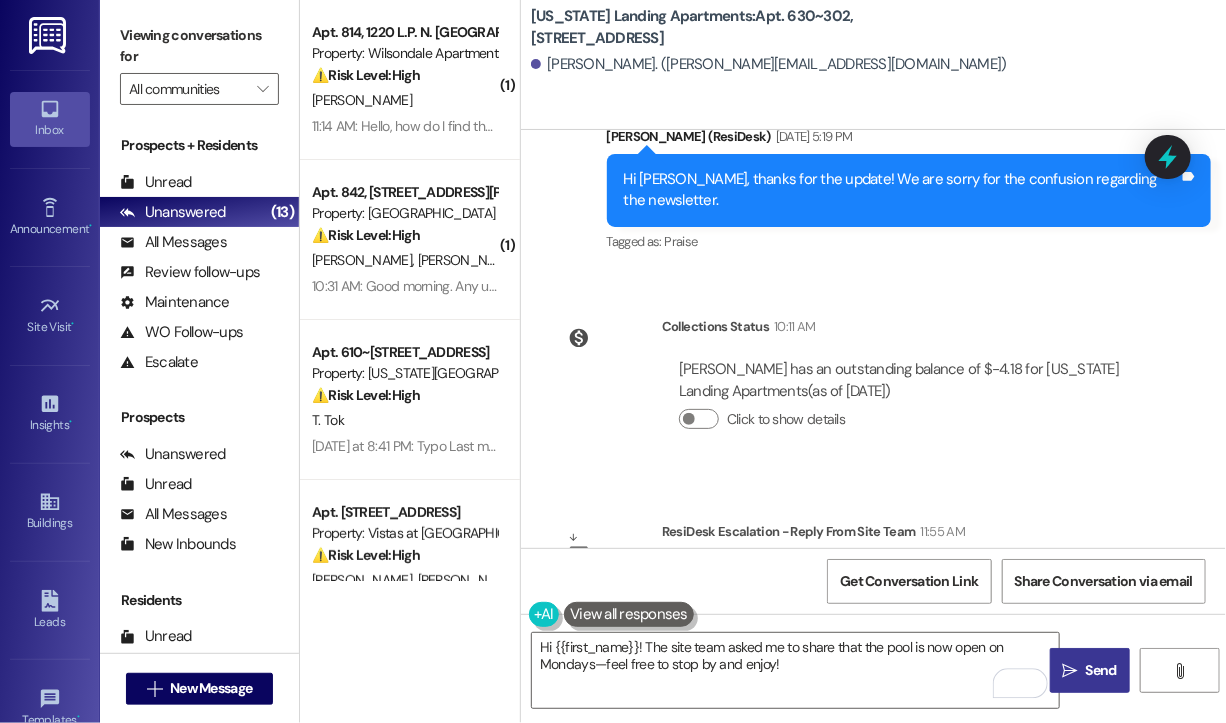 click on "Send" at bounding box center [1101, 670] 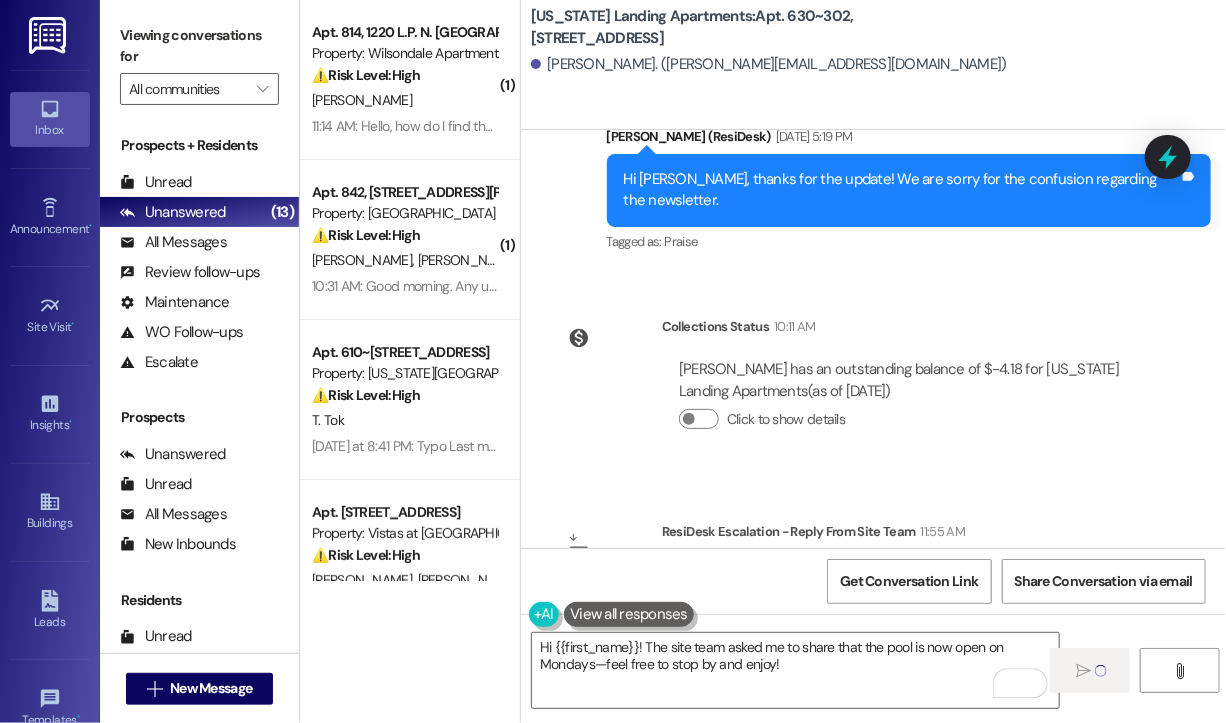 type 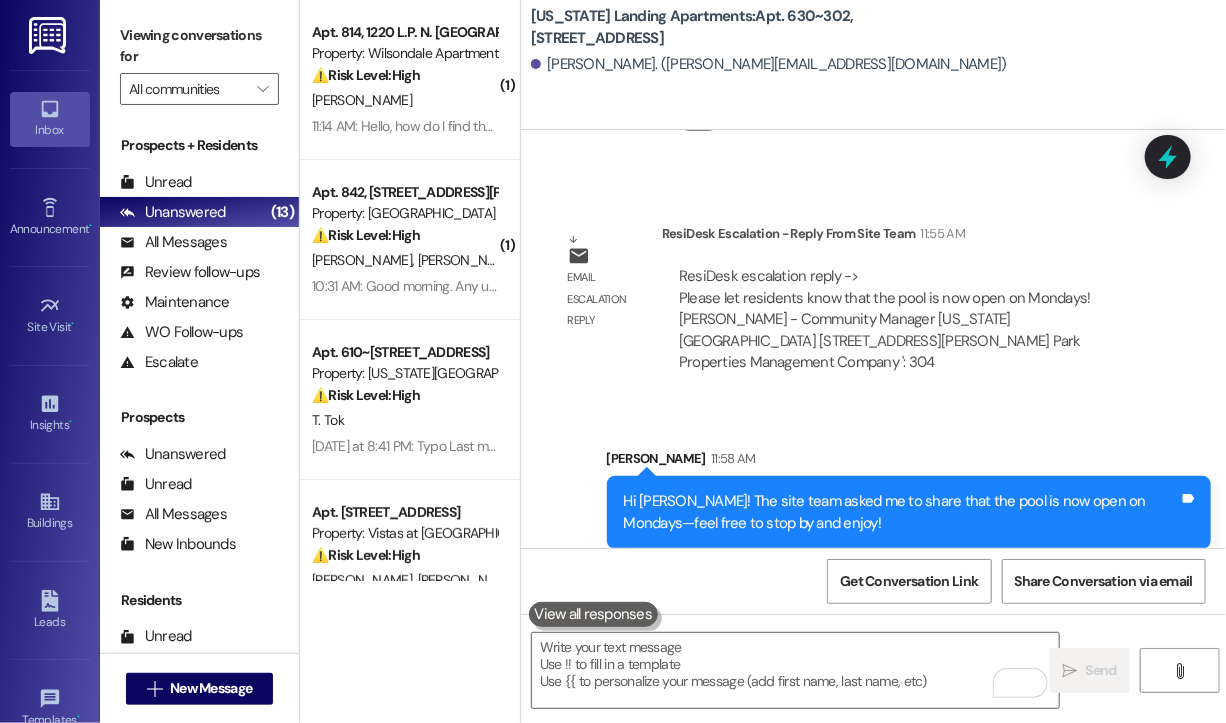 scroll, scrollTop: 8155, scrollLeft: 0, axis: vertical 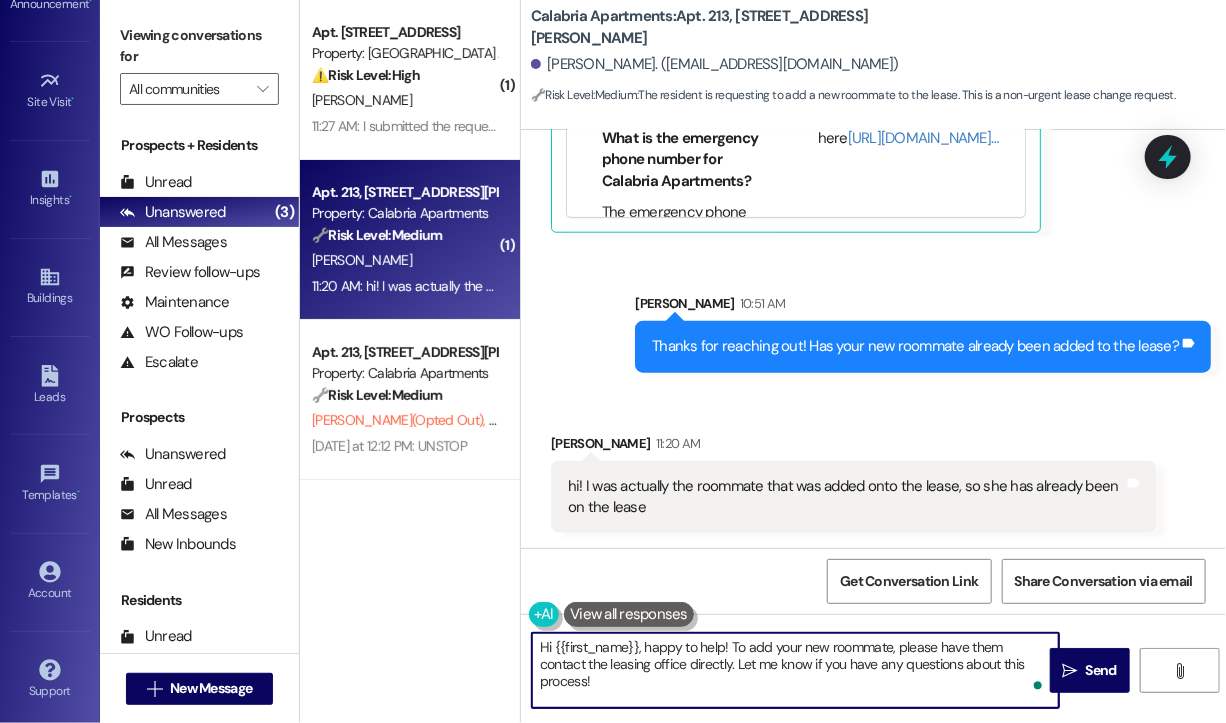 click on "Hi {{first_name}}, happy to help! To add your new roommate, please have them contact the leasing office directly. Let me know if you have any questions about this process!" at bounding box center (795, 670) 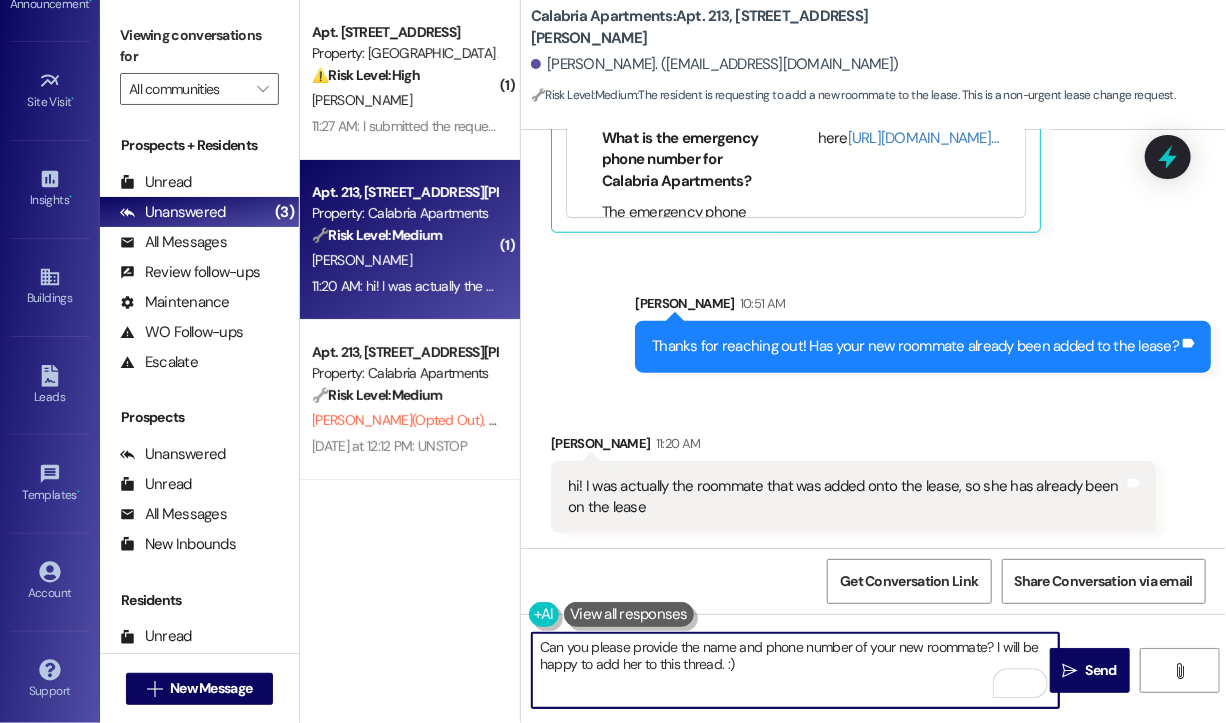 click on "Can you please provide the name and phone number of your new roommate? I will be happy to add her to this thread. :)" at bounding box center [795, 670] 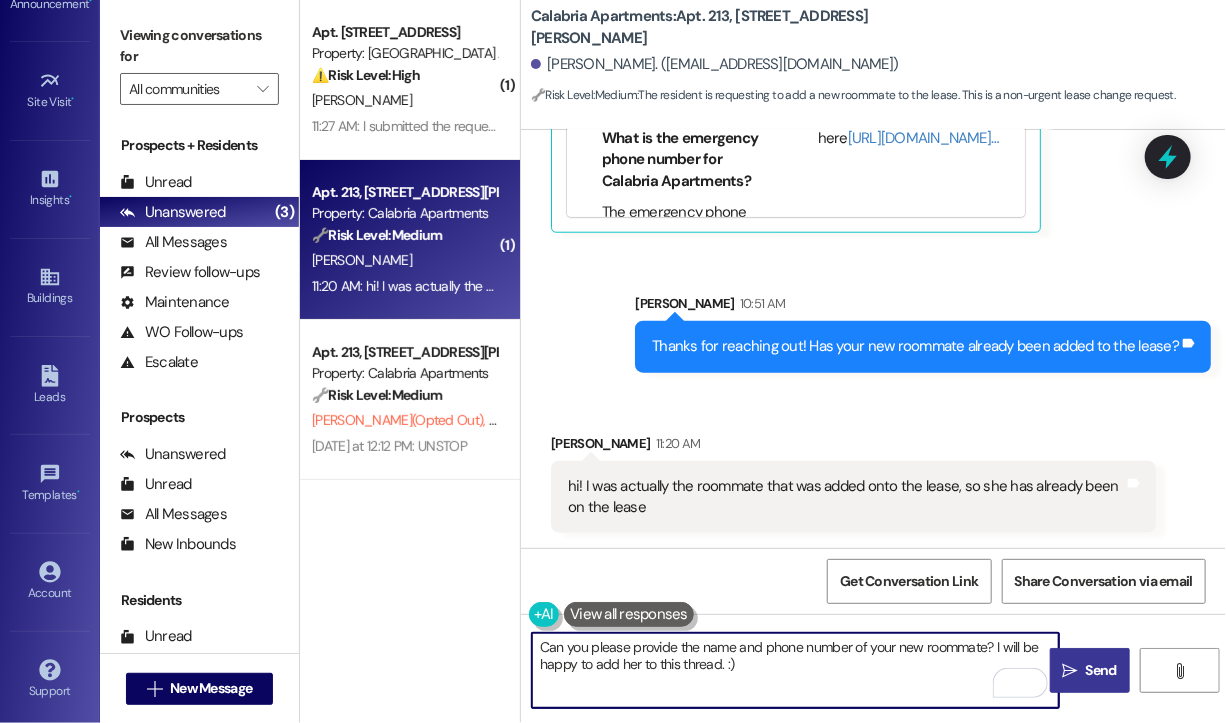 type on "Can you please provide the name and phone number of your new roommate? I will be happy to add her to this thread. :)" 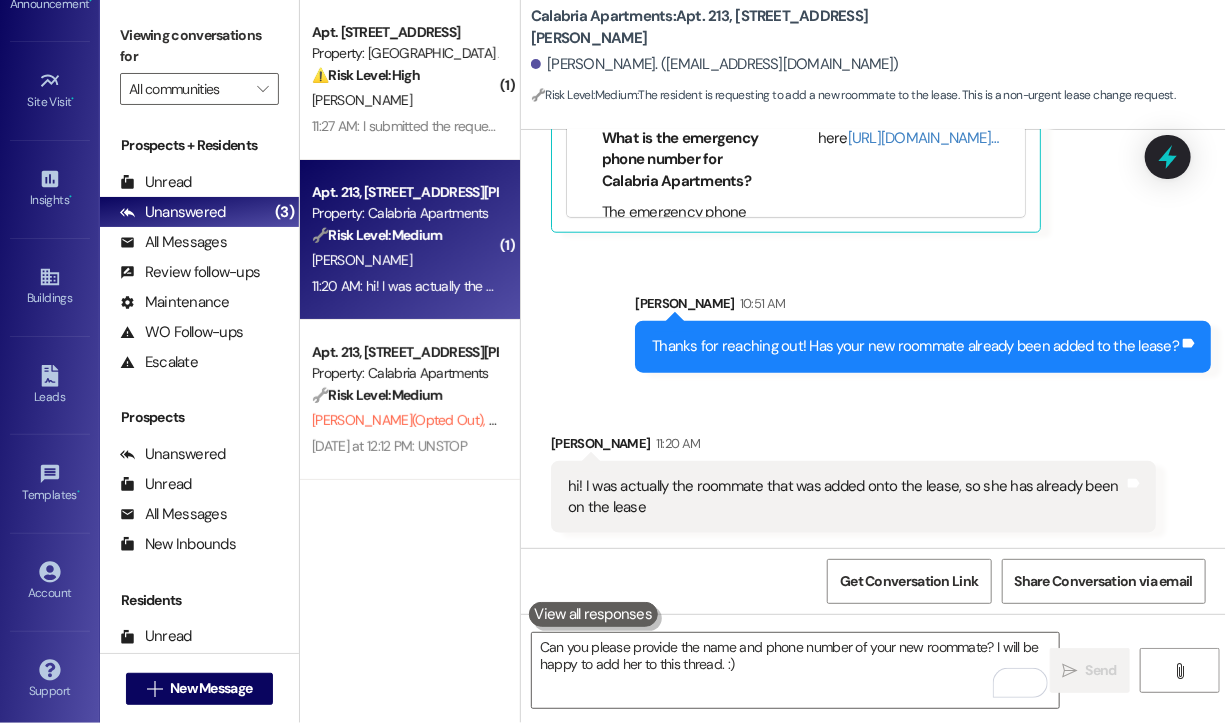scroll, scrollTop: 769, scrollLeft: 0, axis: vertical 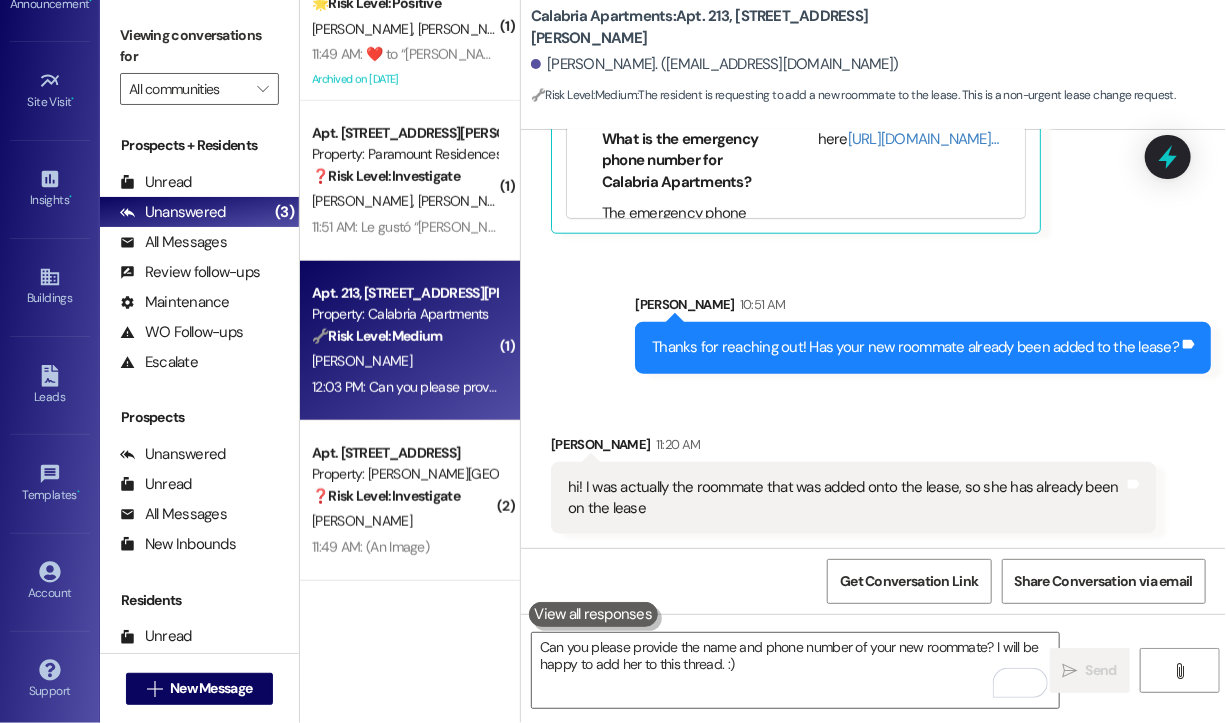 click on "Received via SMS Alayna Bryant 11:20 AM hi! I was actually the roommate that was added onto the lease, so she has already been on the lease  Tags and notes" at bounding box center (873, 469) 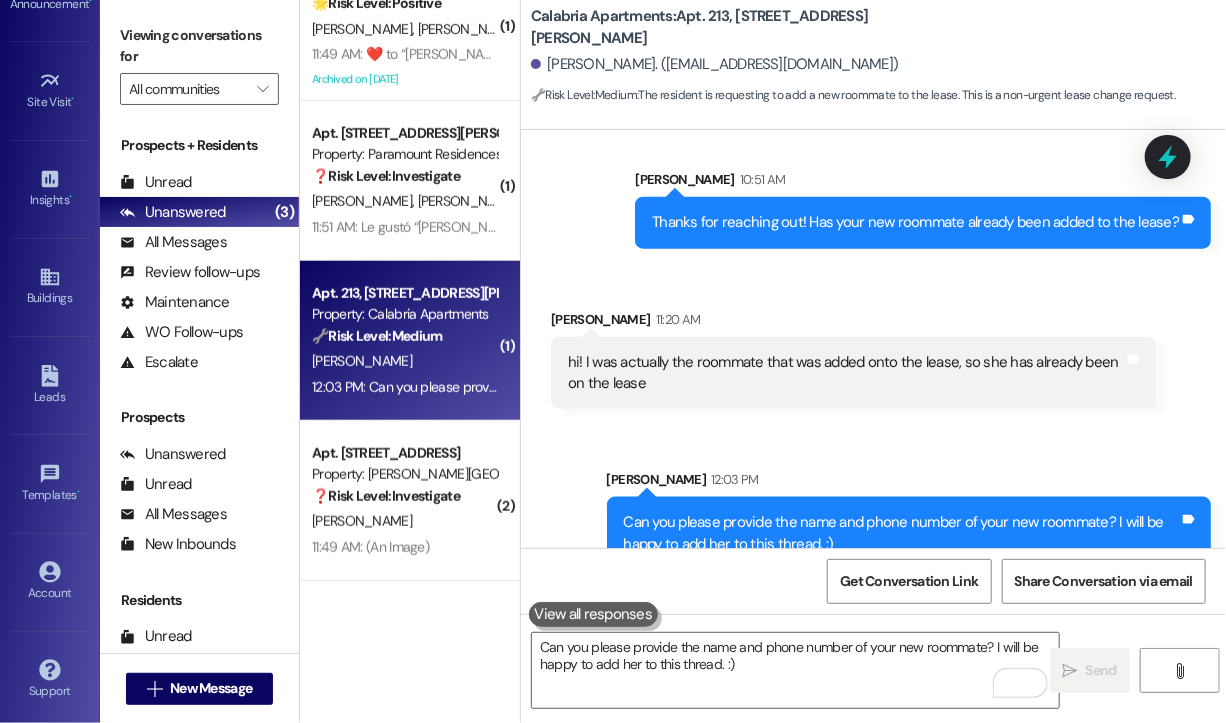 scroll, scrollTop: 931, scrollLeft: 0, axis: vertical 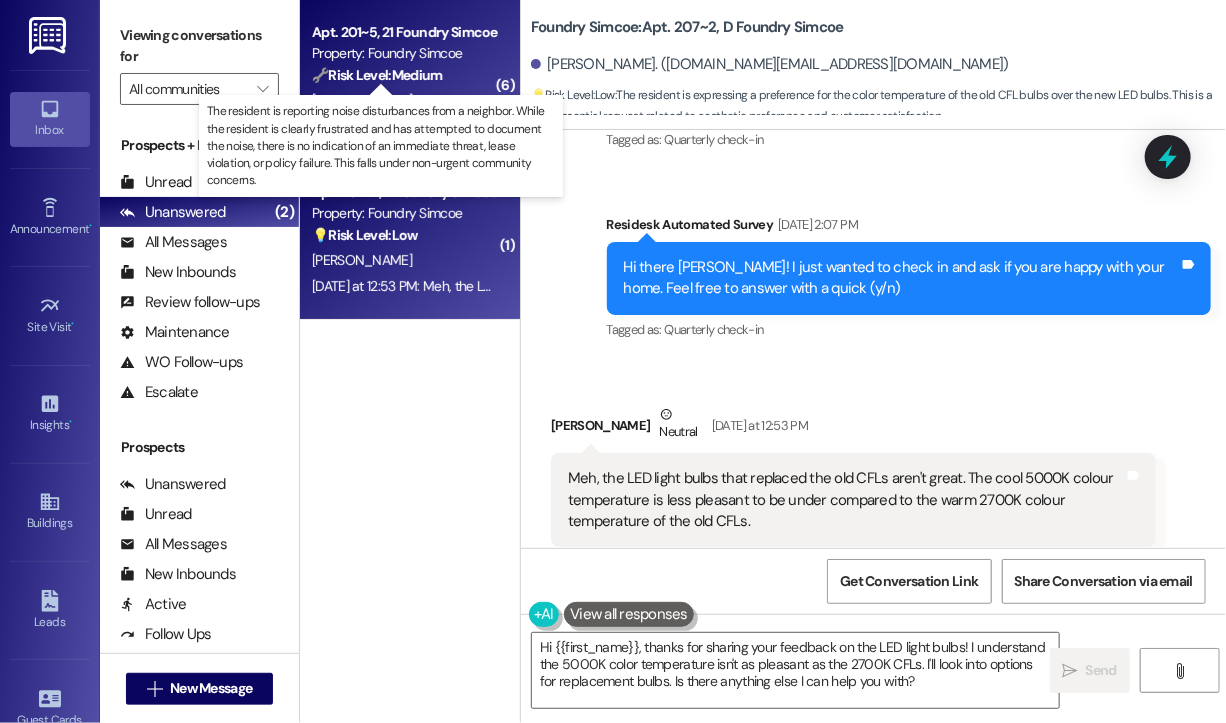 click on "🔧  Risk Level:  Medium" at bounding box center [377, 75] 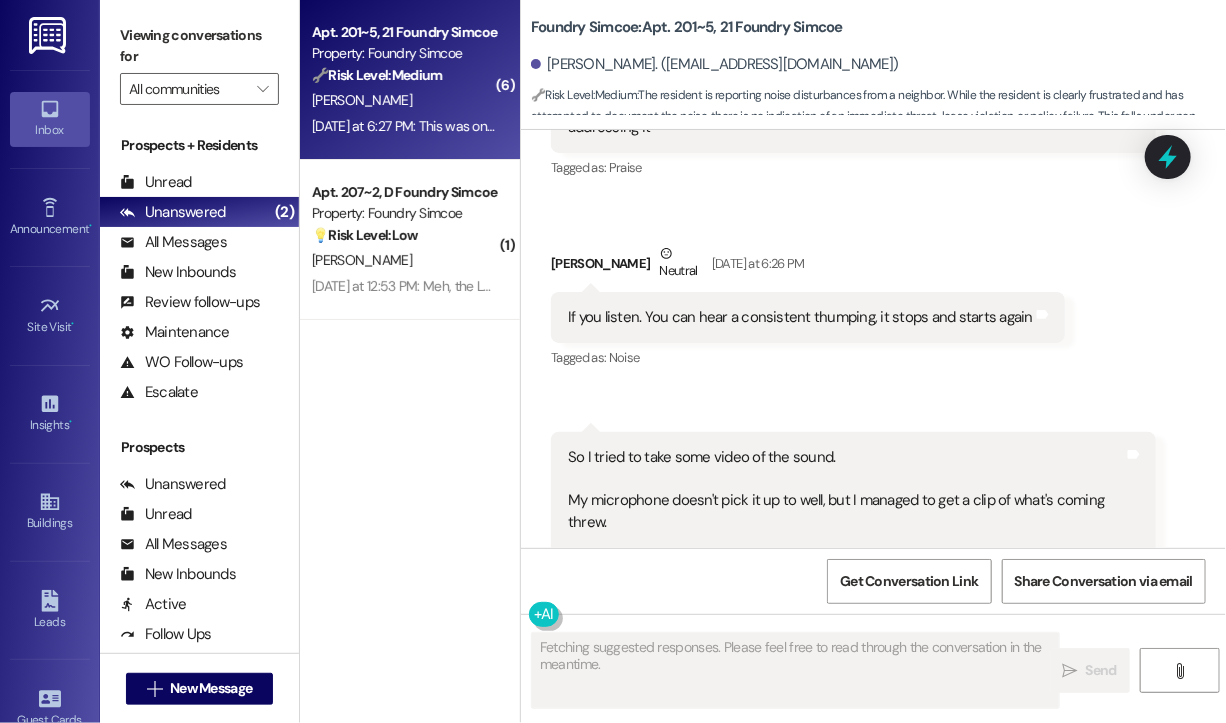 scroll, scrollTop: 44052, scrollLeft: 0, axis: vertical 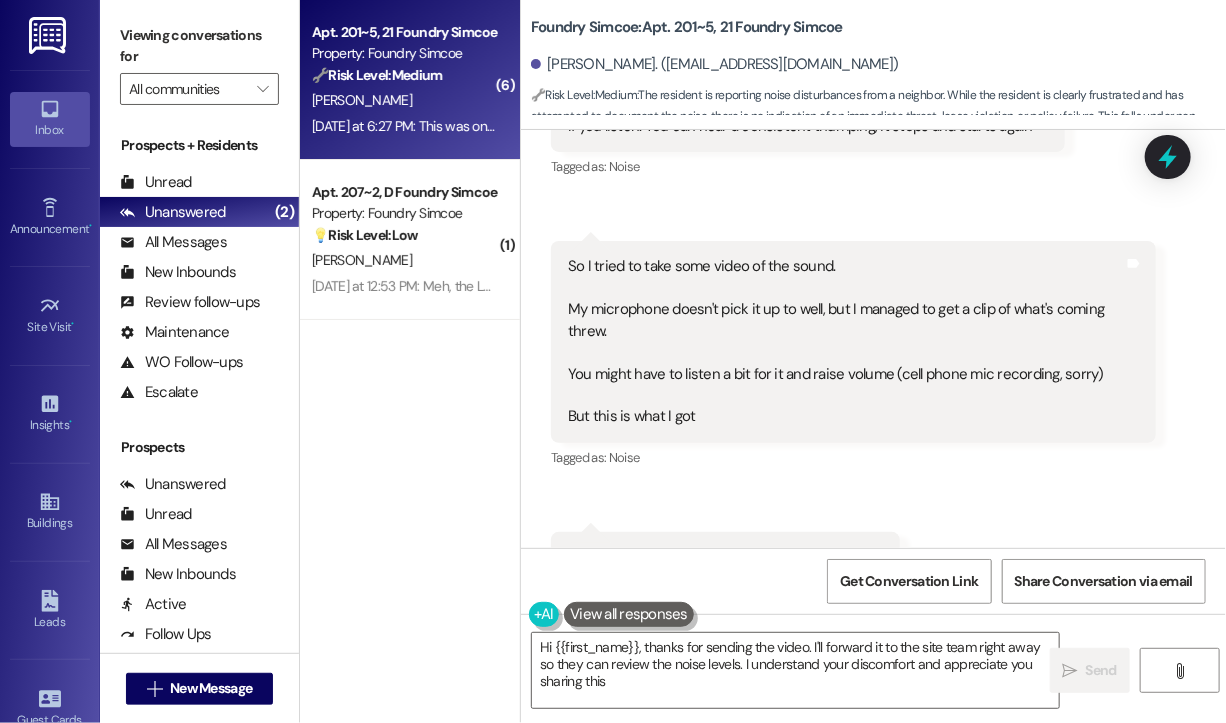 type on "Hi {{first_name}}, thanks for sending the video. I'll forward it to the site team right away so they can review the noise levels. I understand your discomfort and appreciate you sharing this." 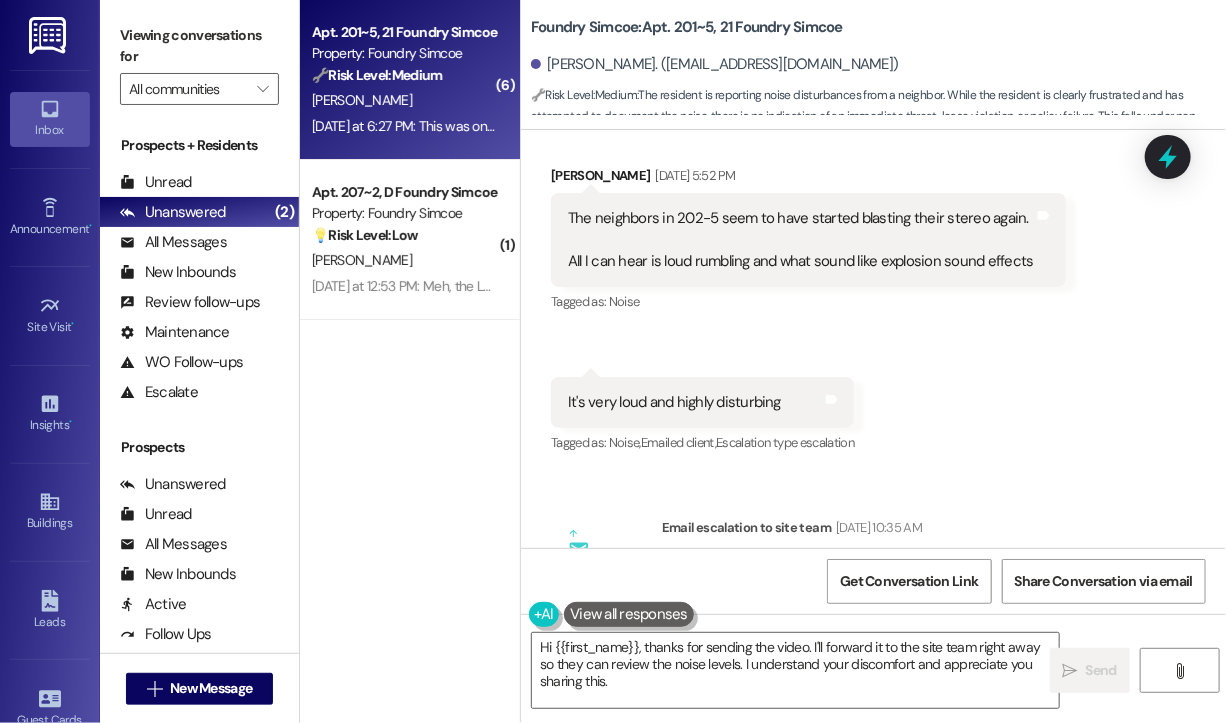 scroll, scrollTop: 41752, scrollLeft: 0, axis: vertical 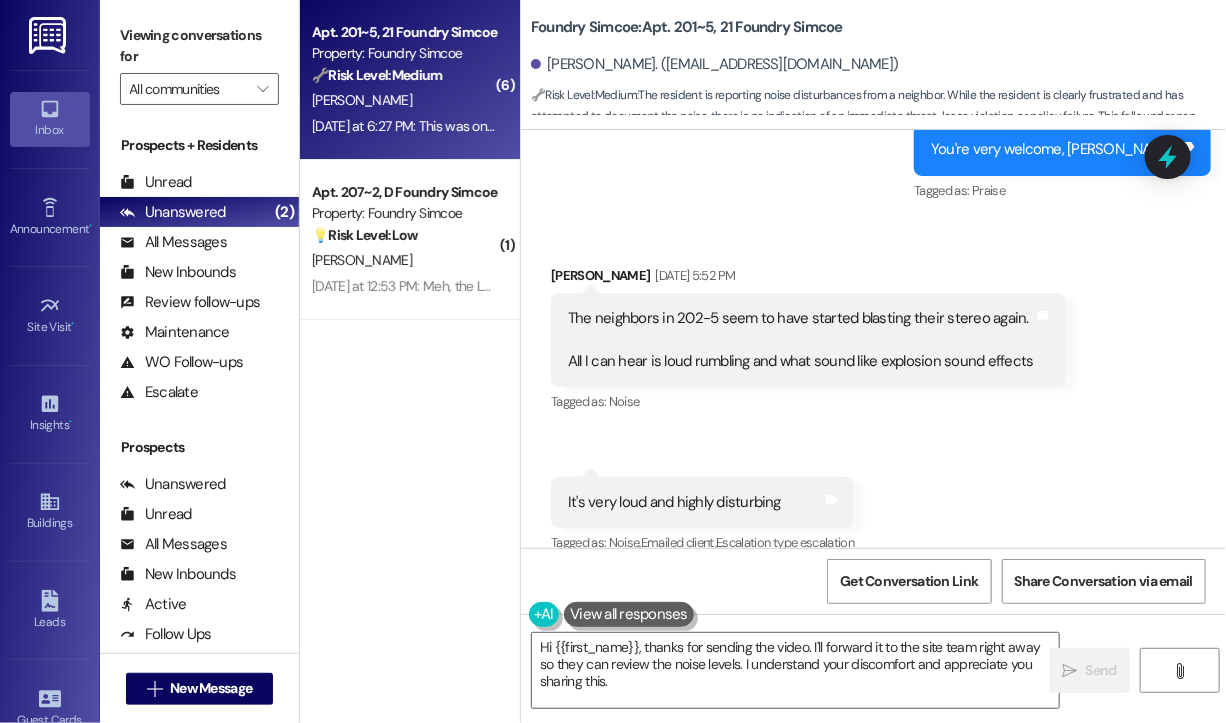 drag, startPoint x: 1000, startPoint y: 306, endPoint x: 781, endPoint y: 301, distance: 219.05707 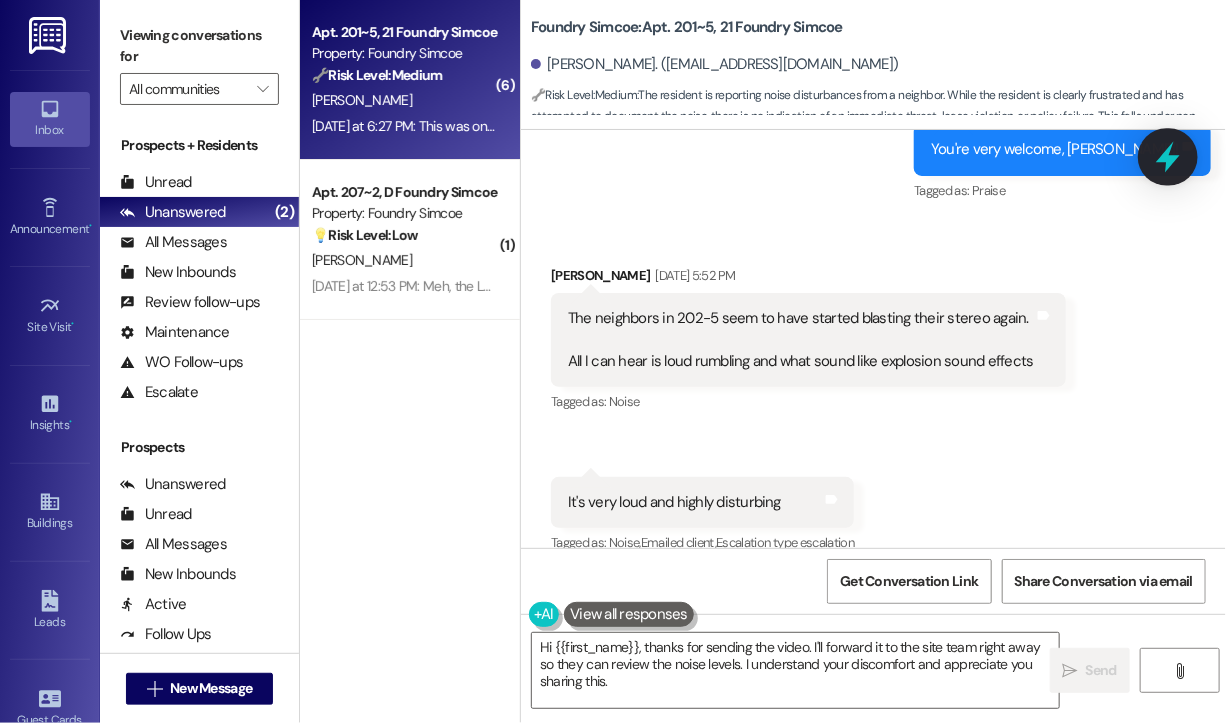 click 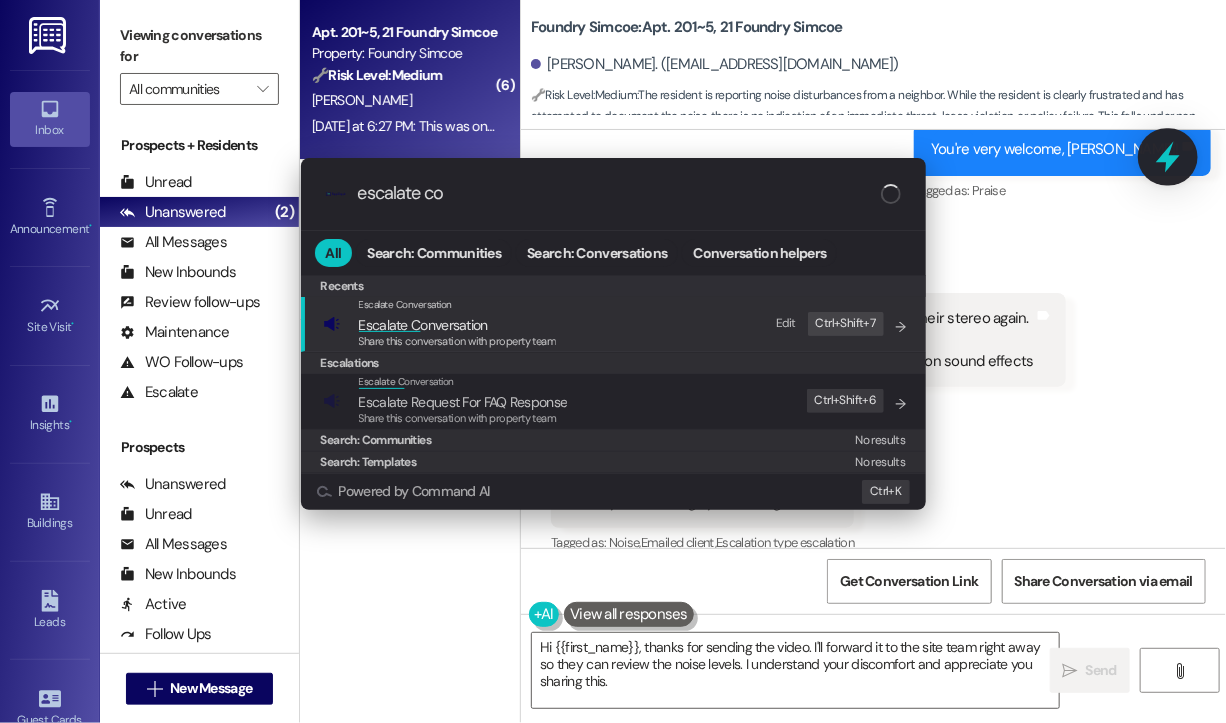 type on "escalate con" 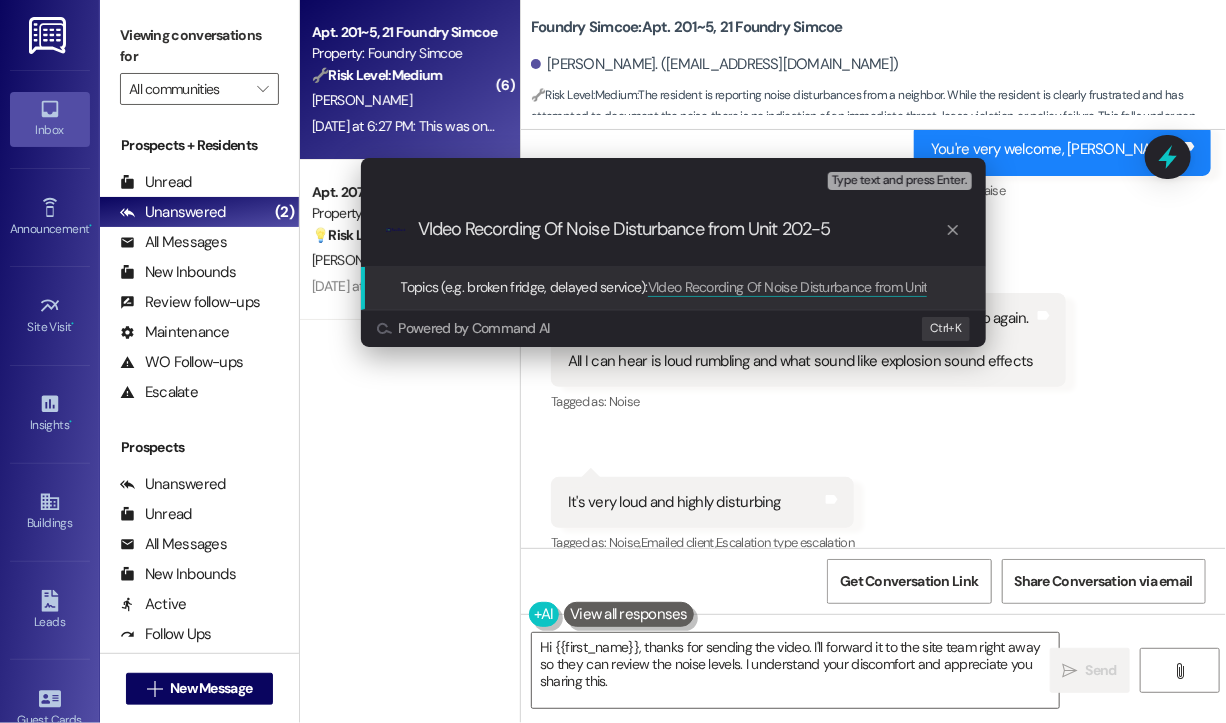 click on "VIdeo Recording Of Noise Disturbance from Unit 202-5" at bounding box center [681, 229] 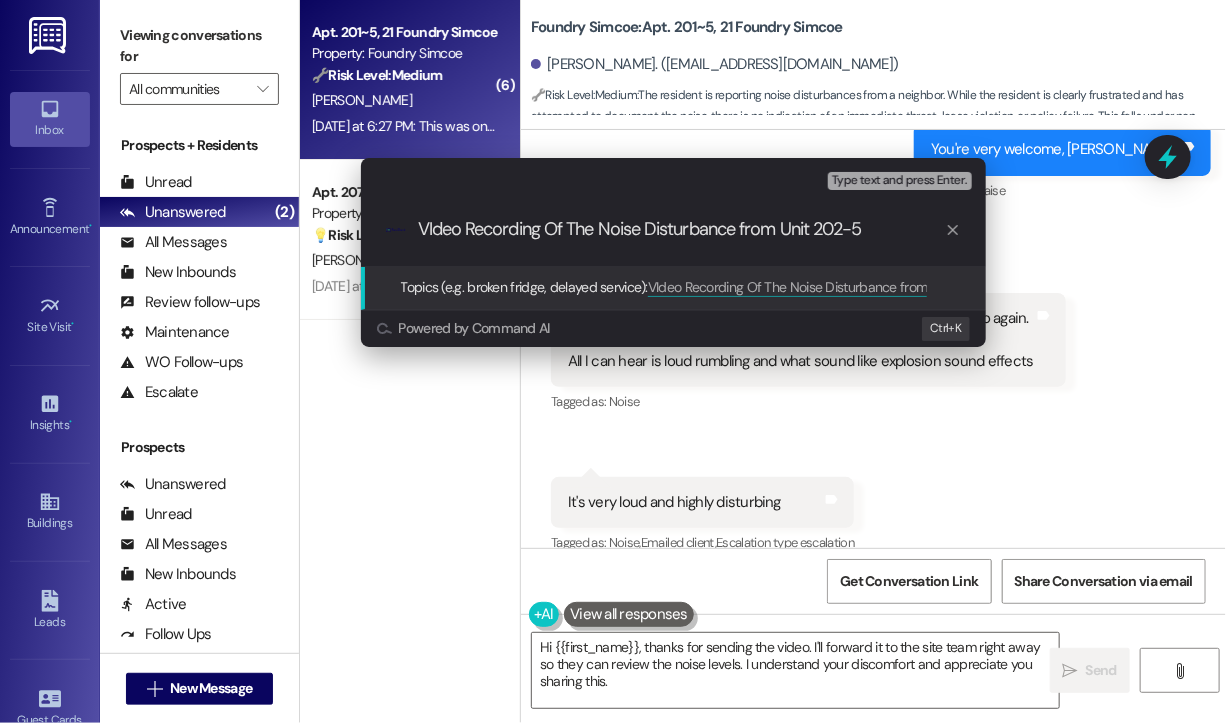 click on "VIdeo Recording Of The Noise Disturbance from Unit 202-5" at bounding box center (681, 229) 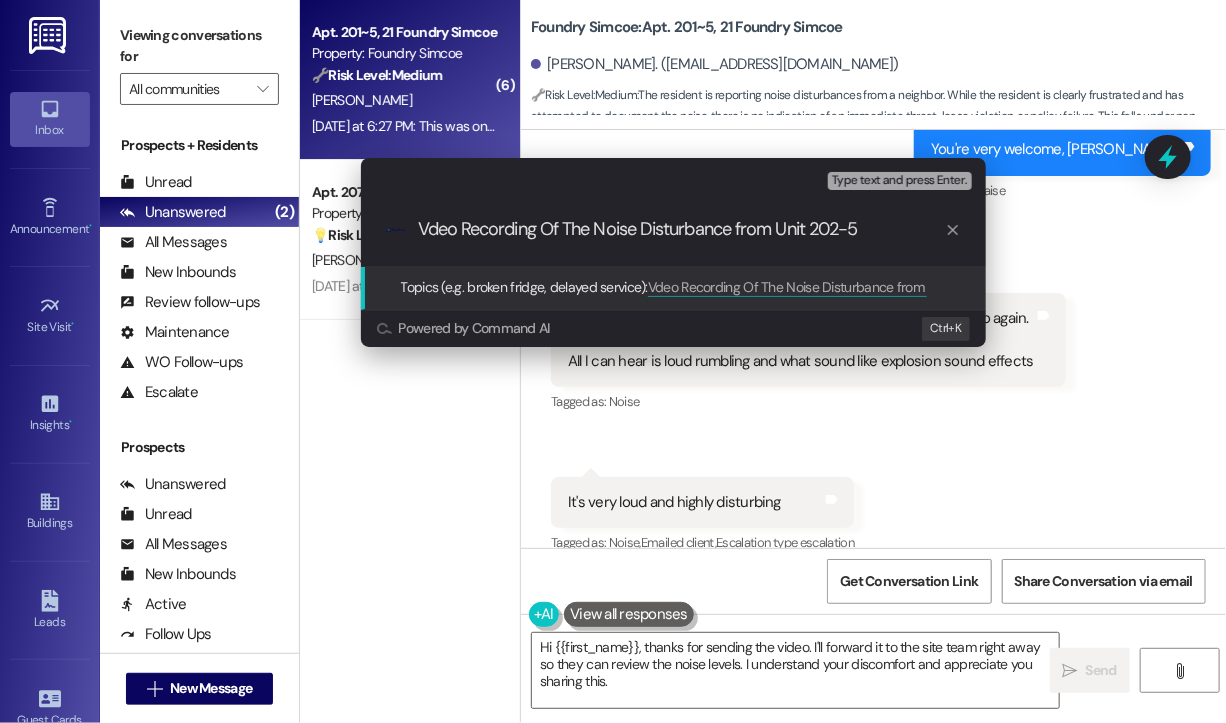 type on "Video Recording Of The Noise Disturbance from Unit 202-5" 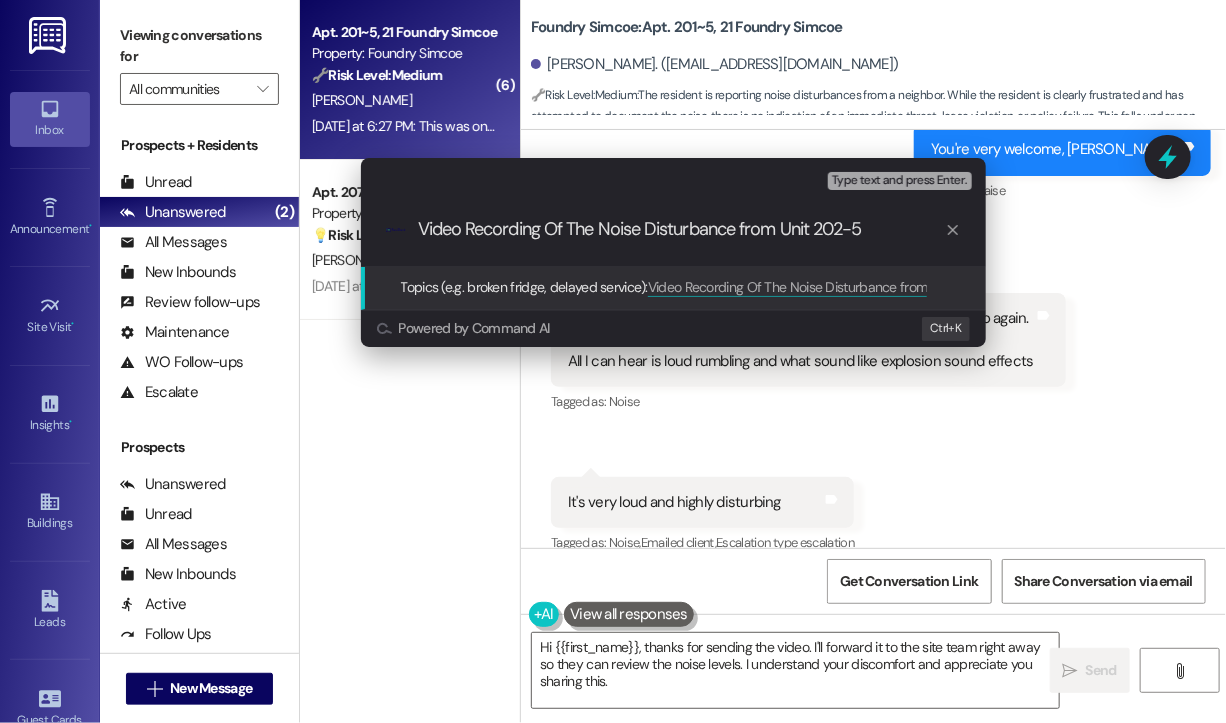 type 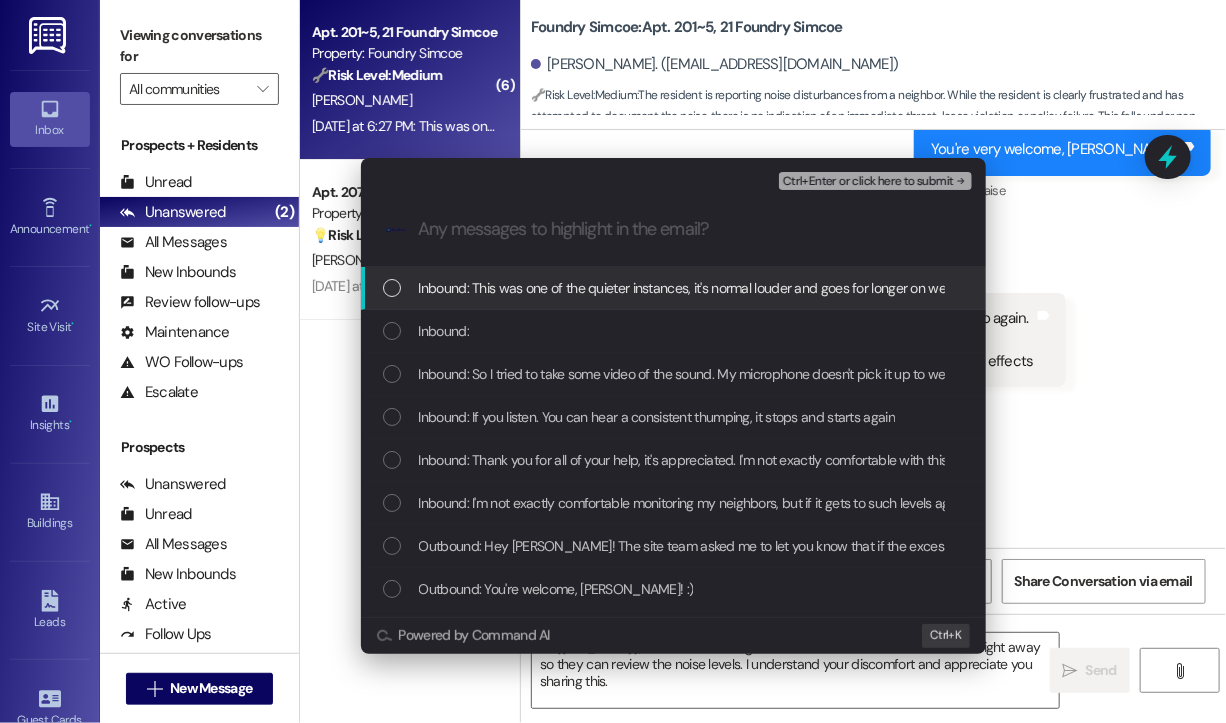 click on "Inbound: This was one of the quieter instances, it's normal louder and goes for longer on weekends and now seemingly [DATE] evenings" at bounding box center (809, 288) 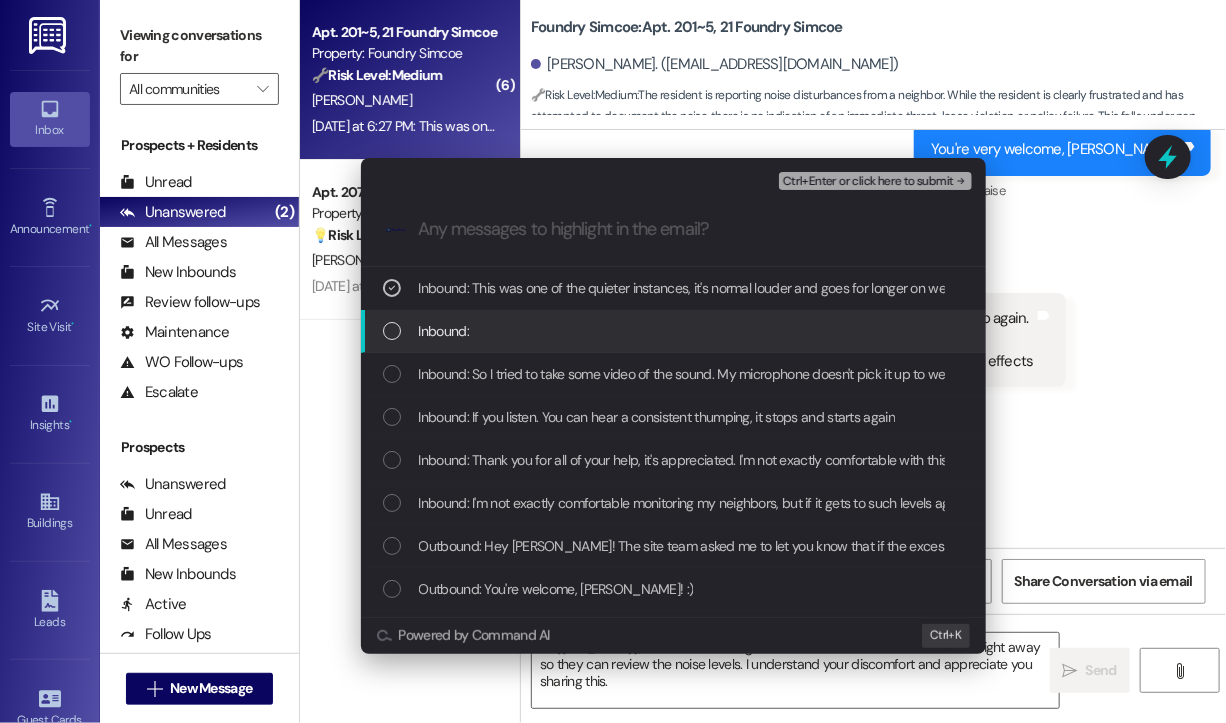 click on "Inbound:" at bounding box center (444, 331) 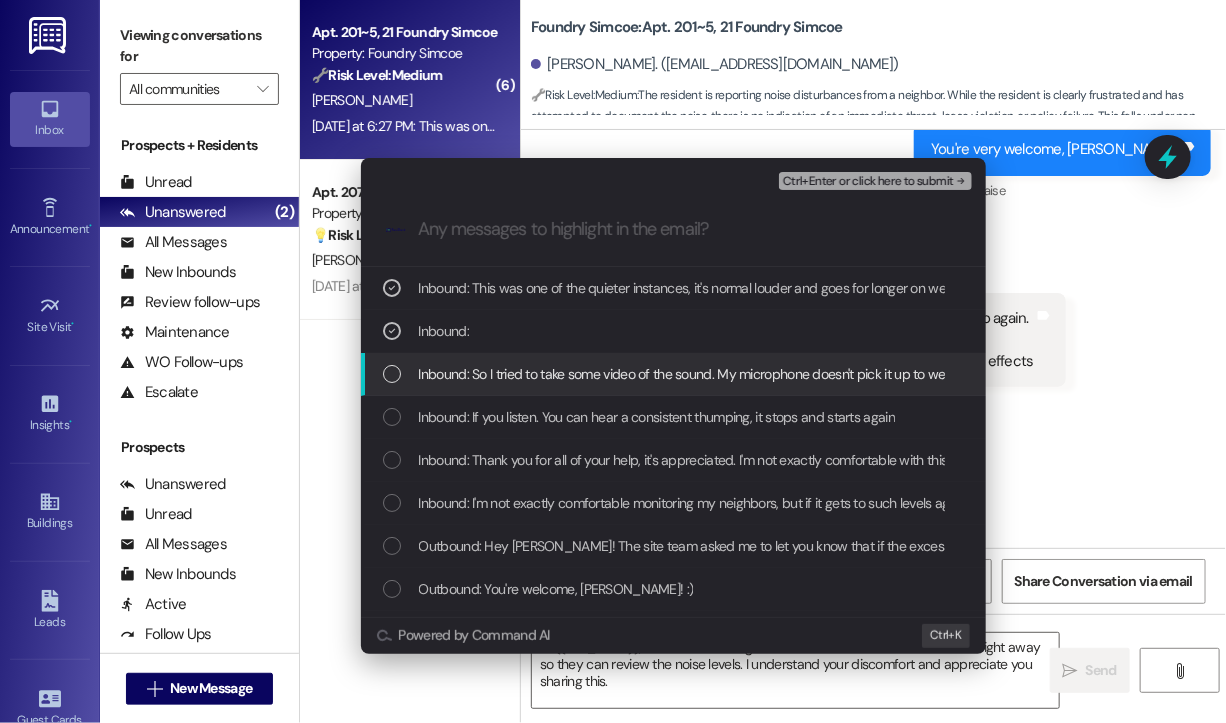 click on "Inbound: So I tried to take some video of the sound.
My microphone doesn't pick it up to well, but I managed to get a clip of what's coming threw.
You might have to listen a bit for it and raise volume (cell phone mic recording, sorry)
But this is what I got" at bounding box center (1139, 374) 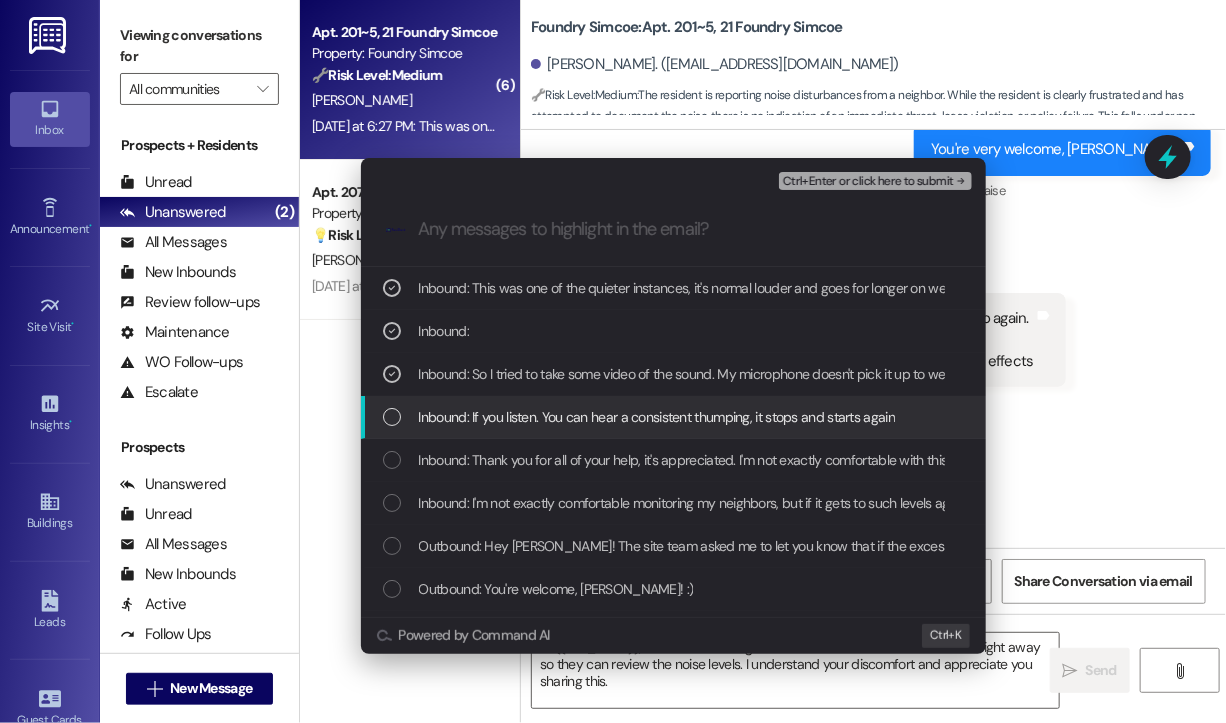 click on "Inbound: If you listen. You can hear a consistent thumping, it stops and starts again" at bounding box center [657, 417] 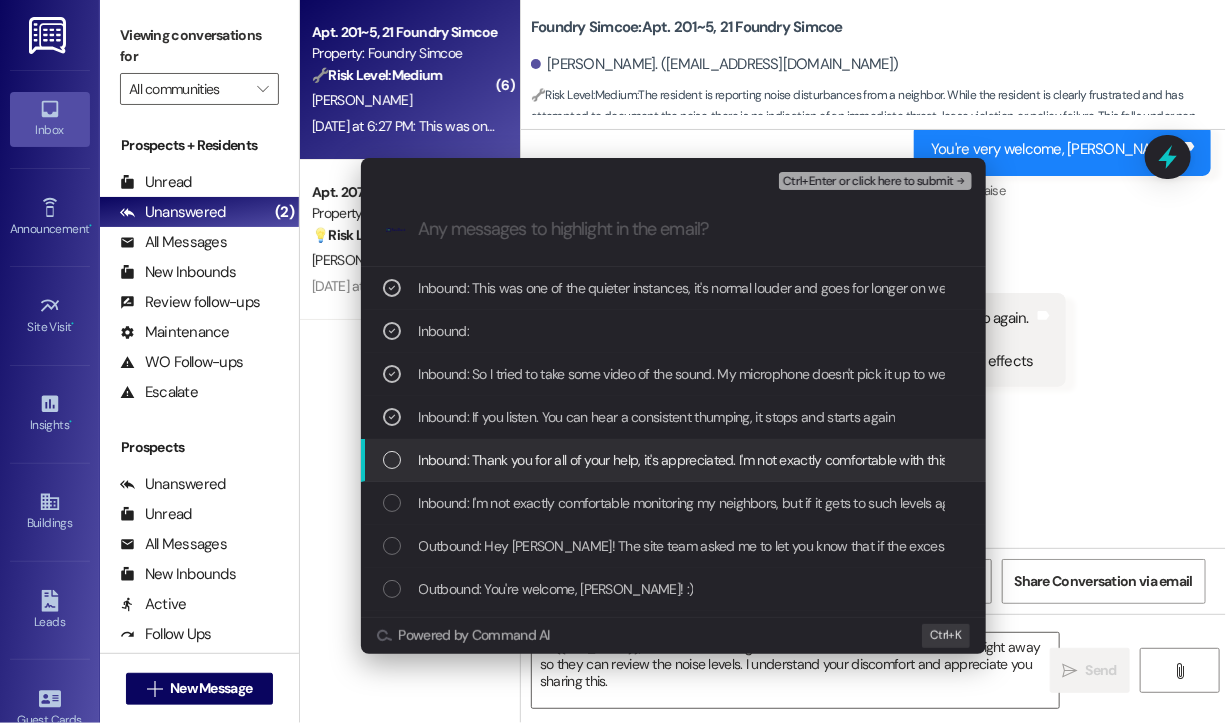 click on "Inbound: Thank you for all of your help, it's appreciated.
I'm not exactly comfortable with this whole situation, but I appreciate the support in addressing it" at bounding box center (859, 460) 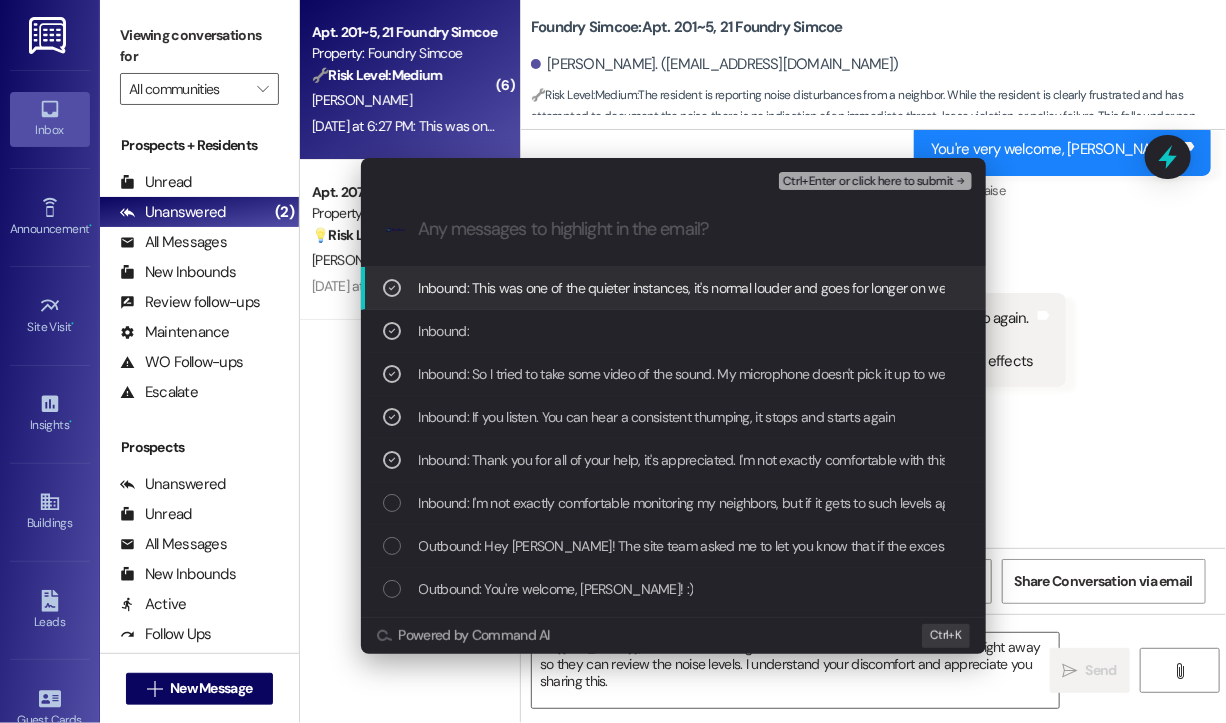 click on "Ctrl+Enter or click here to submit" at bounding box center [868, 182] 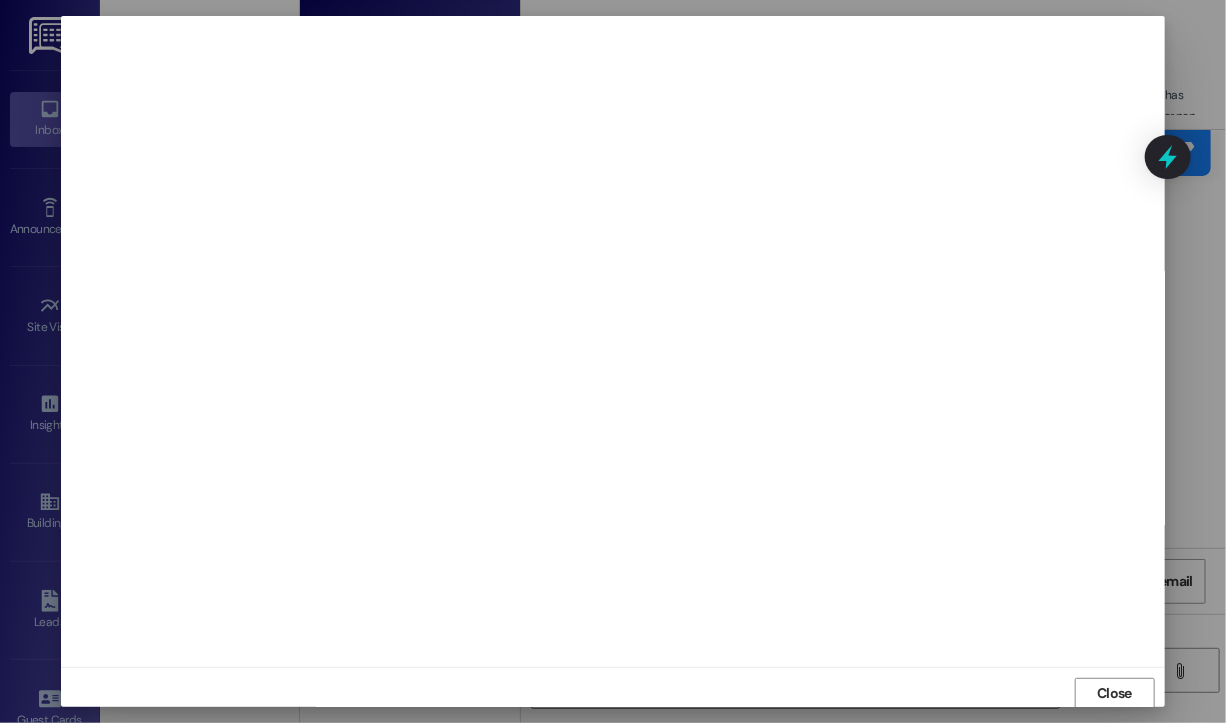 scroll, scrollTop: 2, scrollLeft: 0, axis: vertical 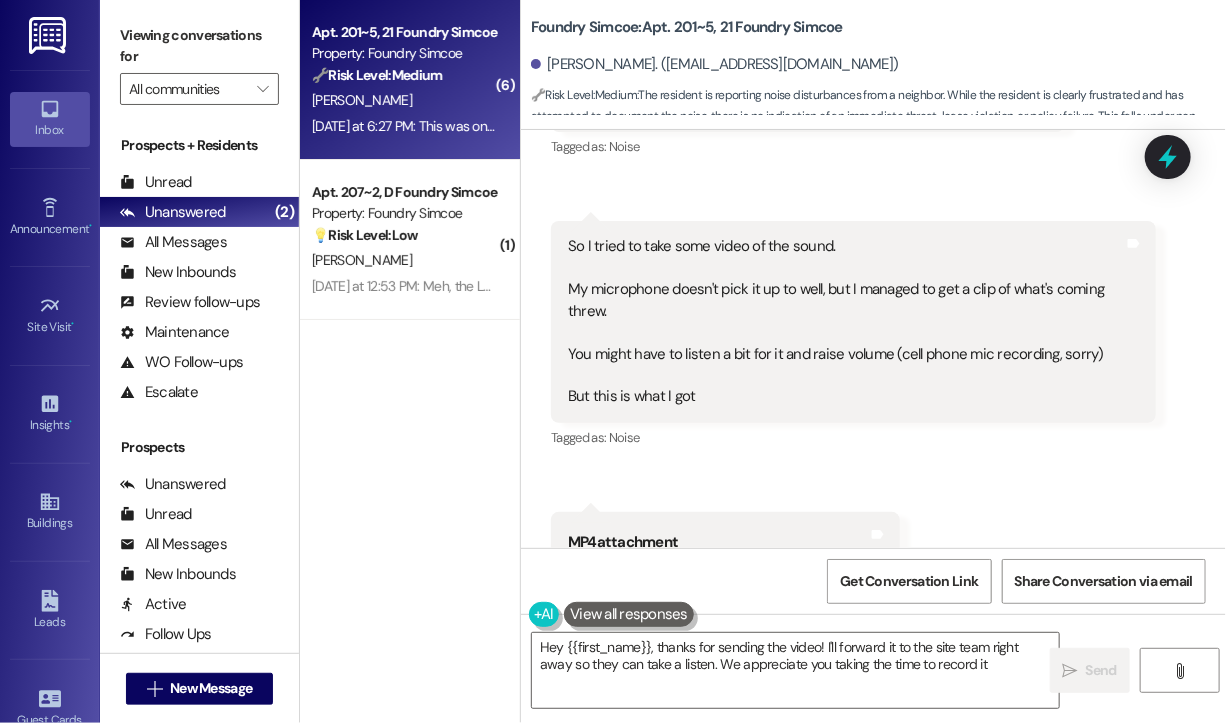 type on "Hey {{first_name}}, thanks for sending the video! I'll forward it to the site team right away so they can take a listen. We appreciate you taking the time to record it." 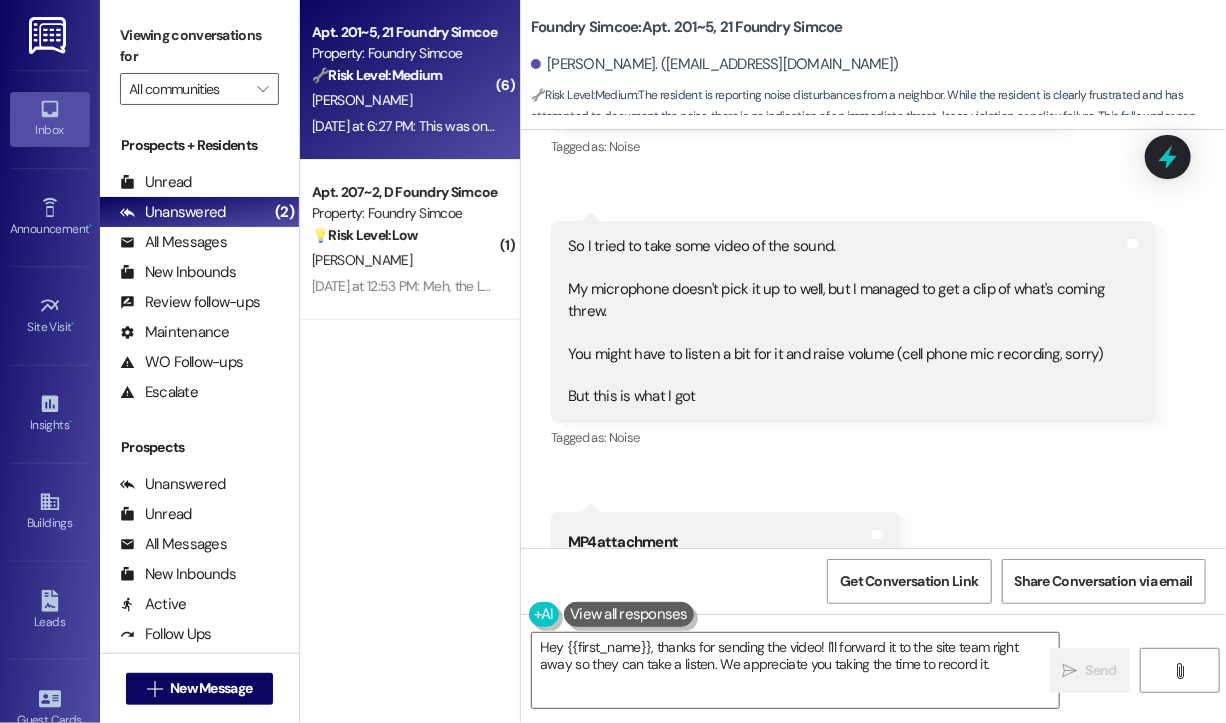 click on "Received via SMS [PERSON_NAME]   Neutral [DATE] at 11:42 AM I'm not exactly comfortable monitoring my neighbors, but if it gets to such levels again I will Tags and notes Tagged as:   Safety & security Click to highlight conversations about Safety & security Received via SMS 11:43 AM [PERSON_NAME] [DATE] at 11:43 AM Thank you for all of your help, it's appreciated.
I'm not exactly comfortable with this whole situation, but I appreciate the support in addressing it Tags and notes Tagged as:   Praise Click to highlight conversations about Praise Received via SMS [PERSON_NAME]   Neutral [DATE] at 6:26 PM If you listen. You can hear a consistent thumping, it stops and starts again Tags and notes Tagged as:   Noise Click to highlight conversations about Noise Received via SMS 6:26 PM [PERSON_NAME] Question [DATE] at 6:26 PM So I tried to take some video of the sound.
My microphone doesn't pick it up to well, but I managed to get a clip of what's coming threw.
Tags and notes" at bounding box center [873, 261] 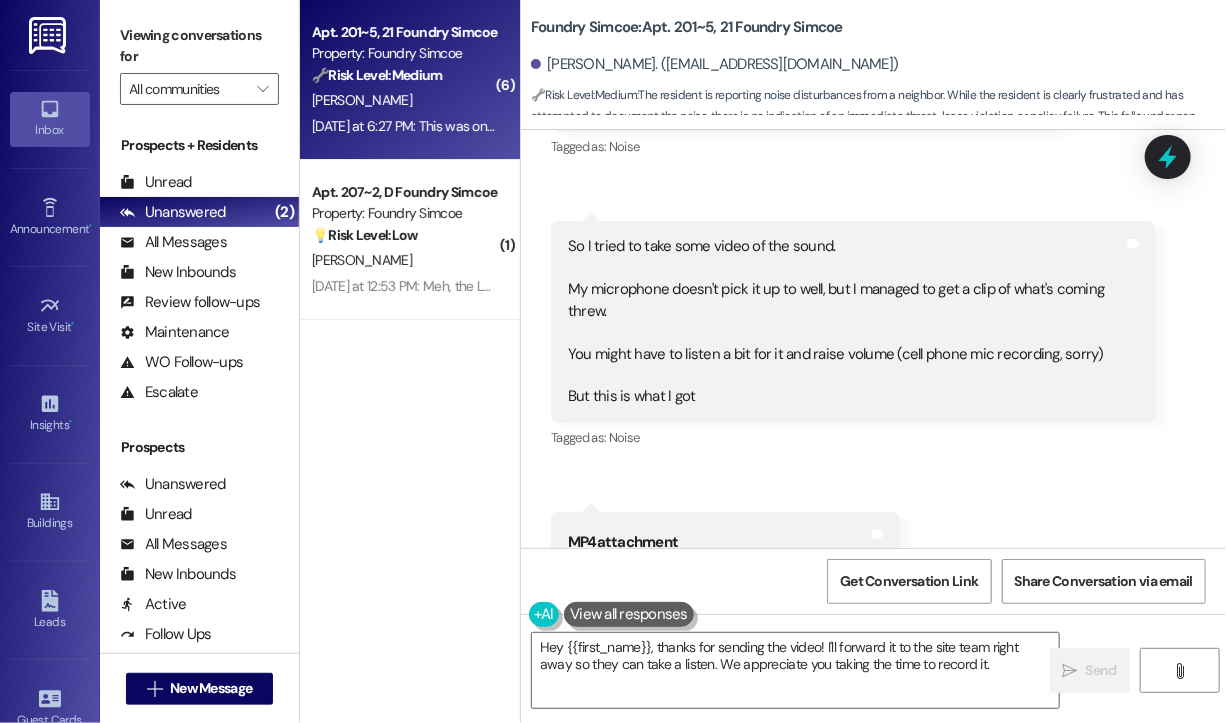 scroll, scrollTop: 44277, scrollLeft: 0, axis: vertical 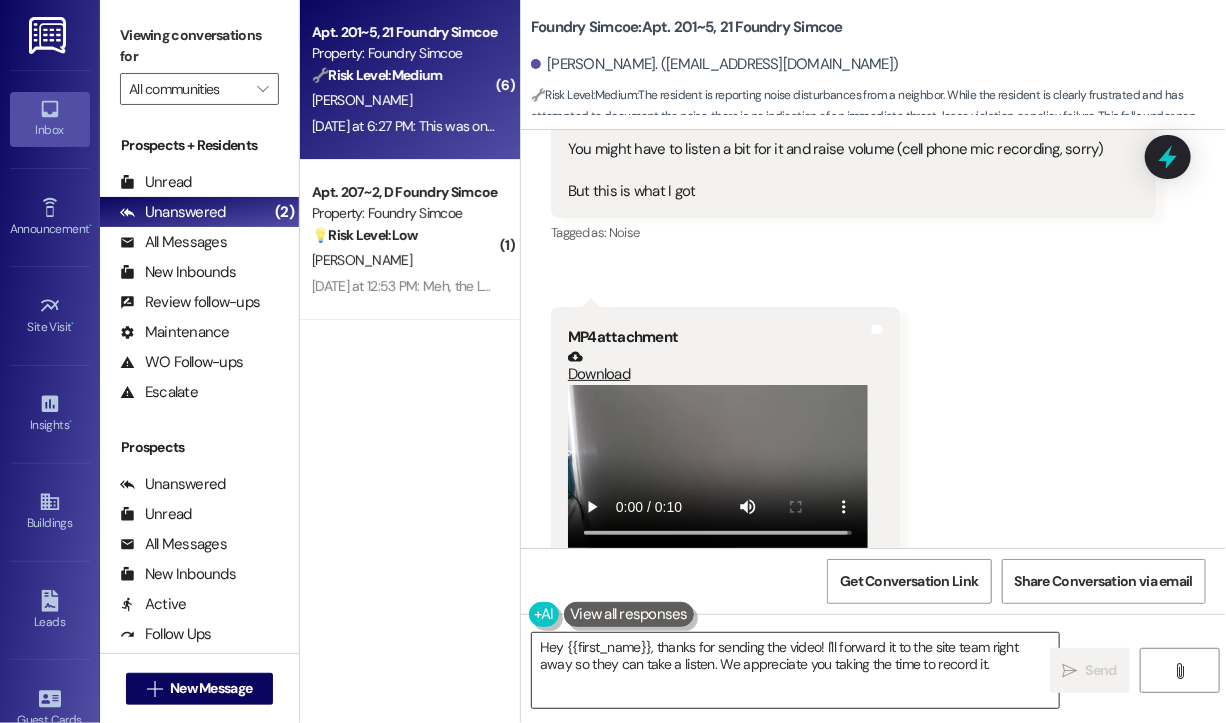 click on "Hey {{first_name}}, thanks for sending the video! I'll forward it to the site team right away so they can take a listen. We appreciate you taking the time to record it." at bounding box center [795, 670] 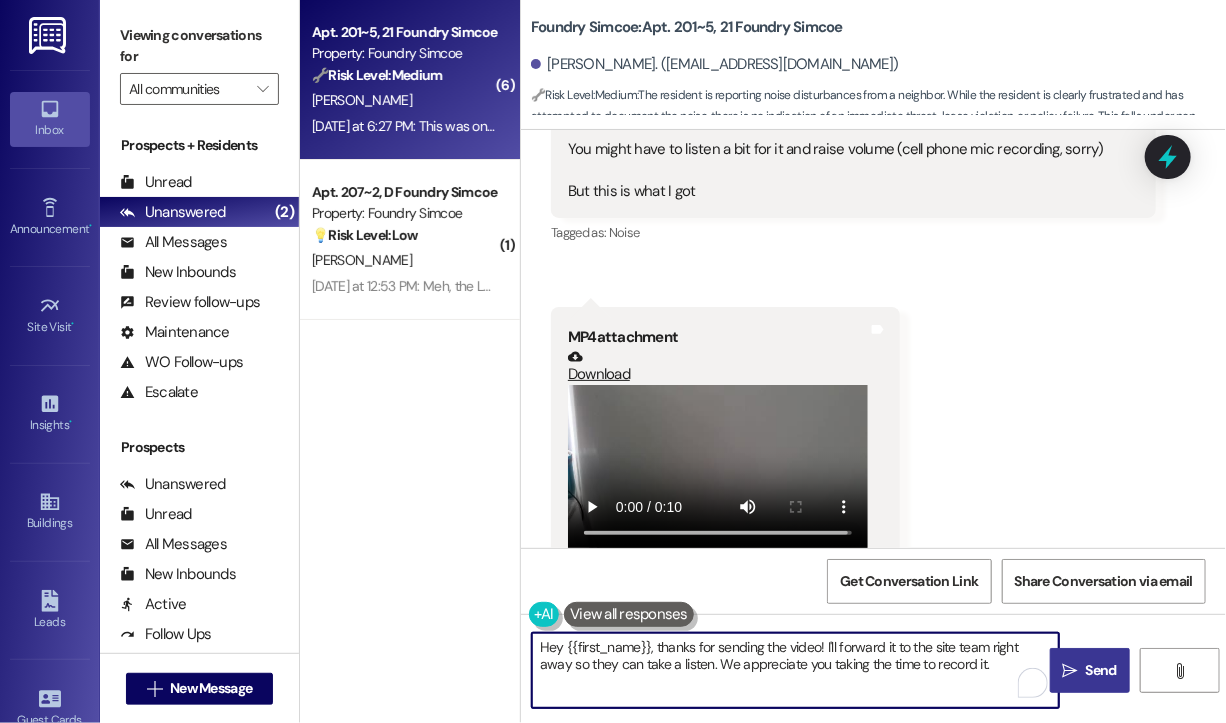 click on "Send" at bounding box center [1101, 670] 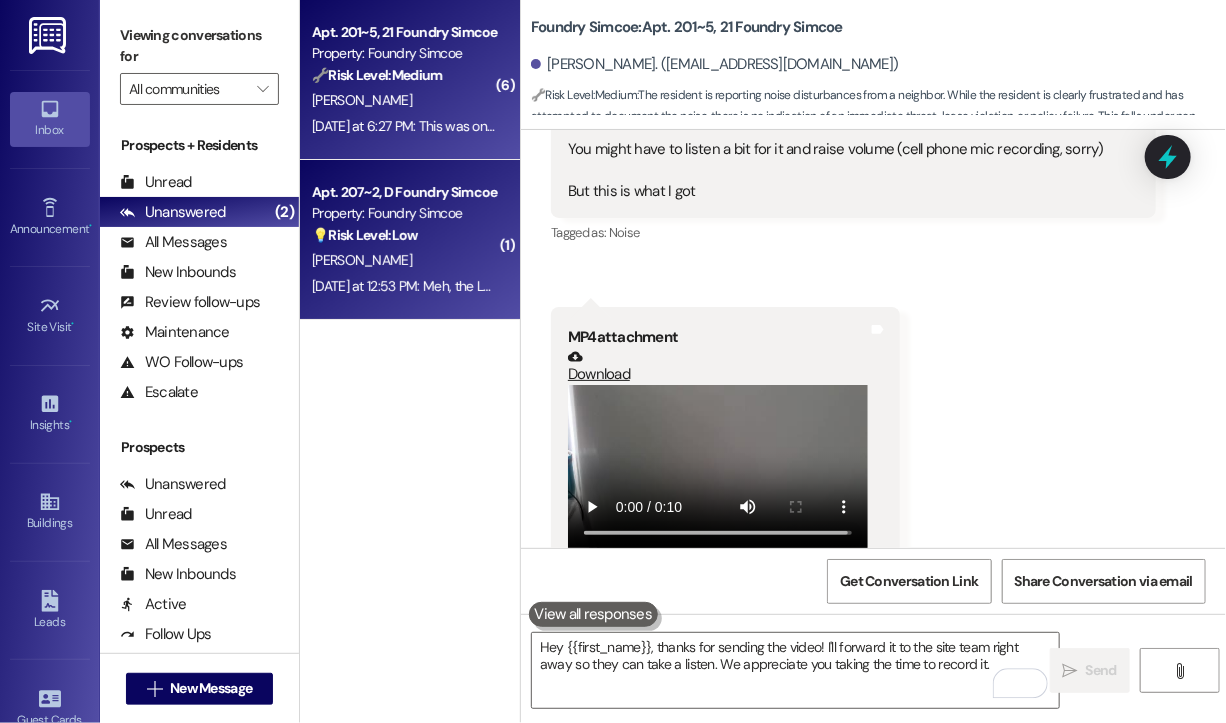 type 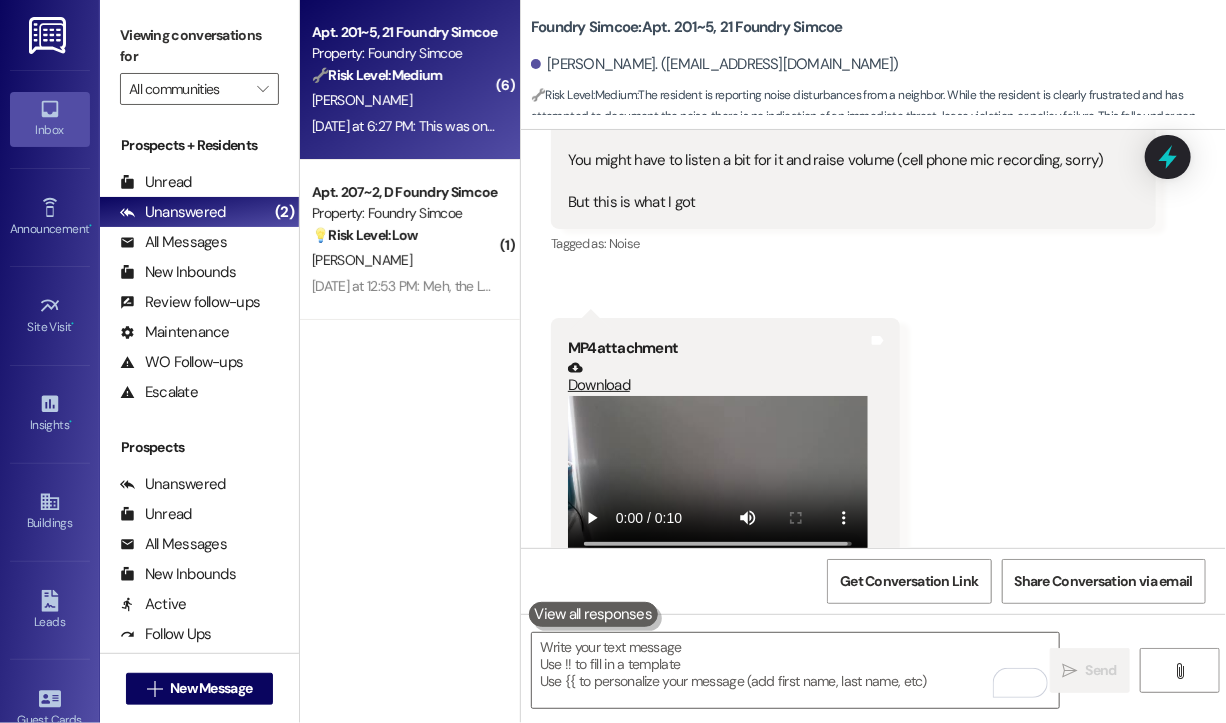 scroll, scrollTop: 44438, scrollLeft: 0, axis: vertical 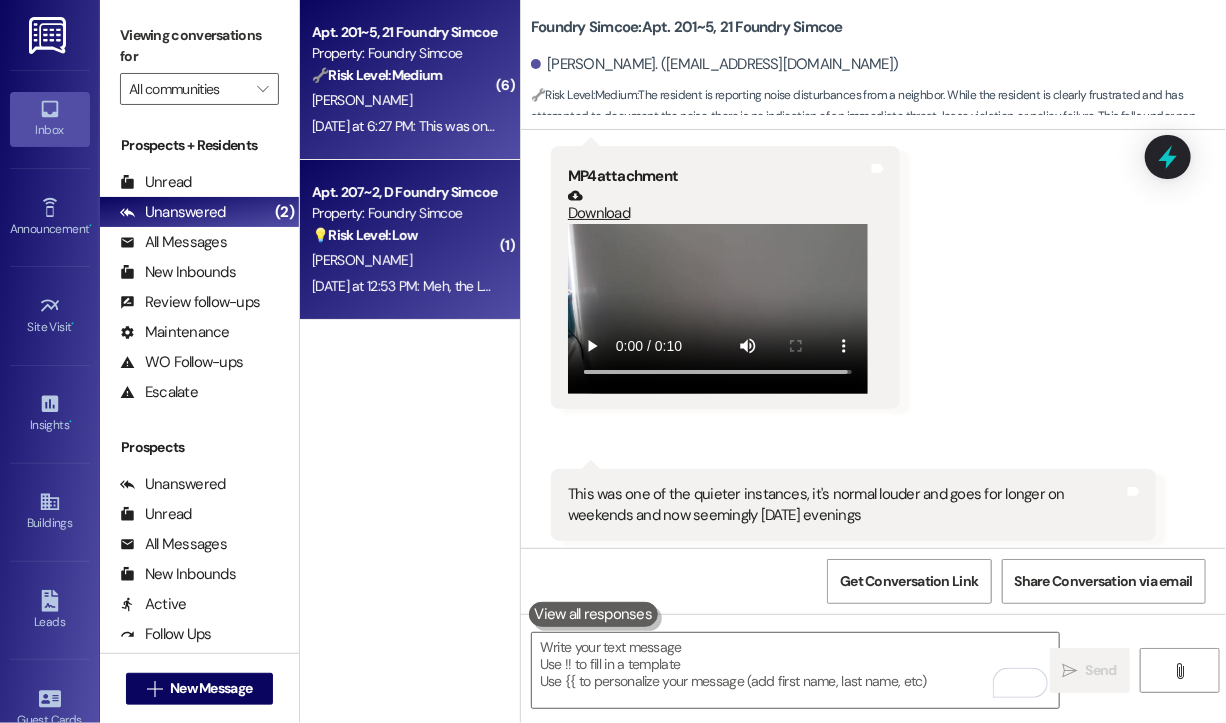 click on "[PERSON_NAME]" at bounding box center (404, 260) 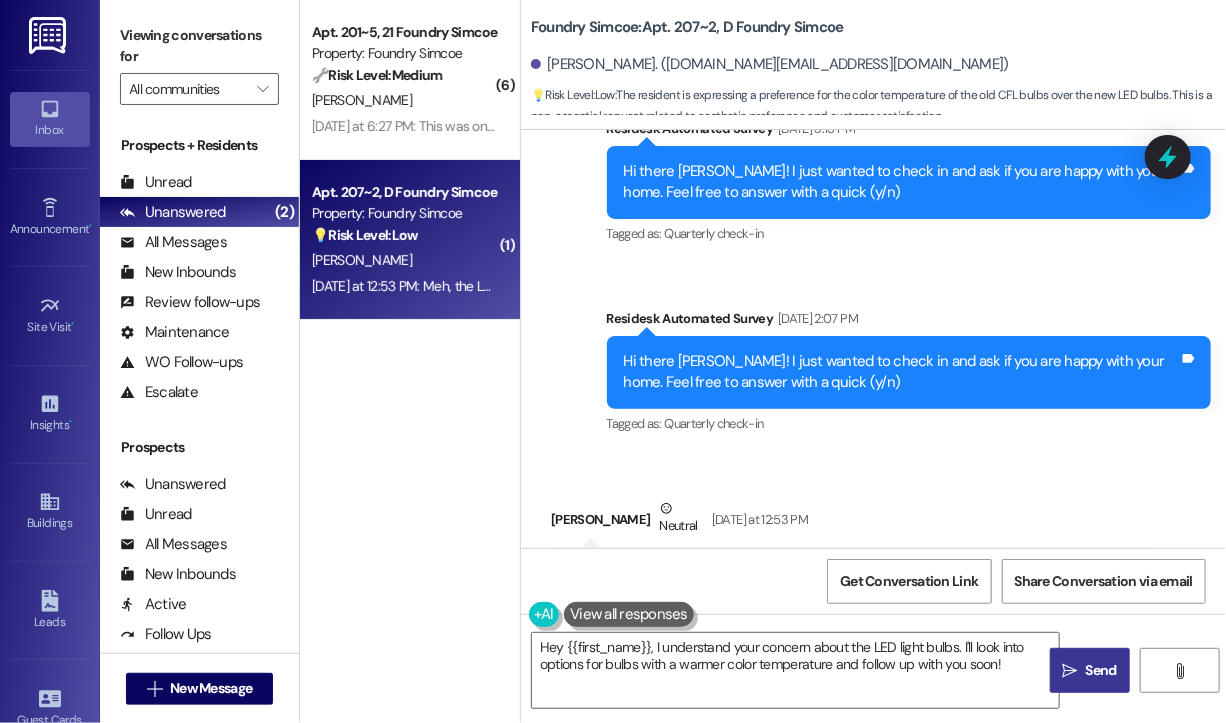 scroll, scrollTop: 3954, scrollLeft: 0, axis: vertical 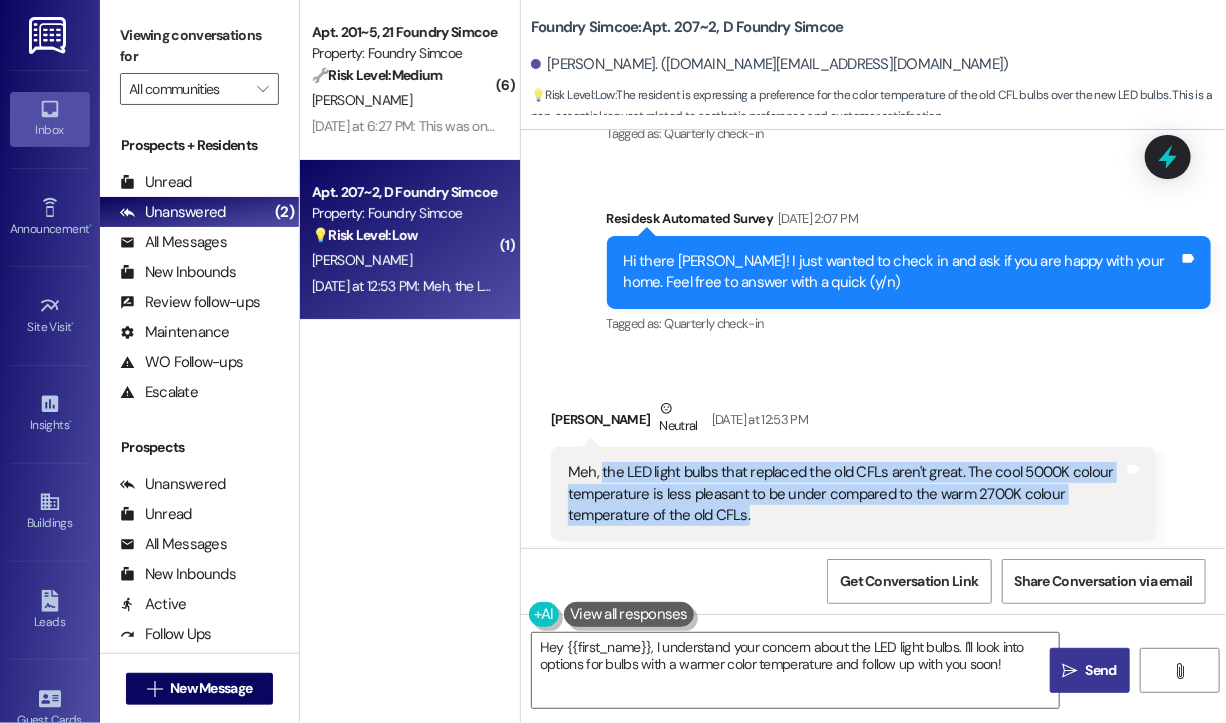 drag, startPoint x: 826, startPoint y: 467, endPoint x: 606, endPoint y: 430, distance: 223.08966 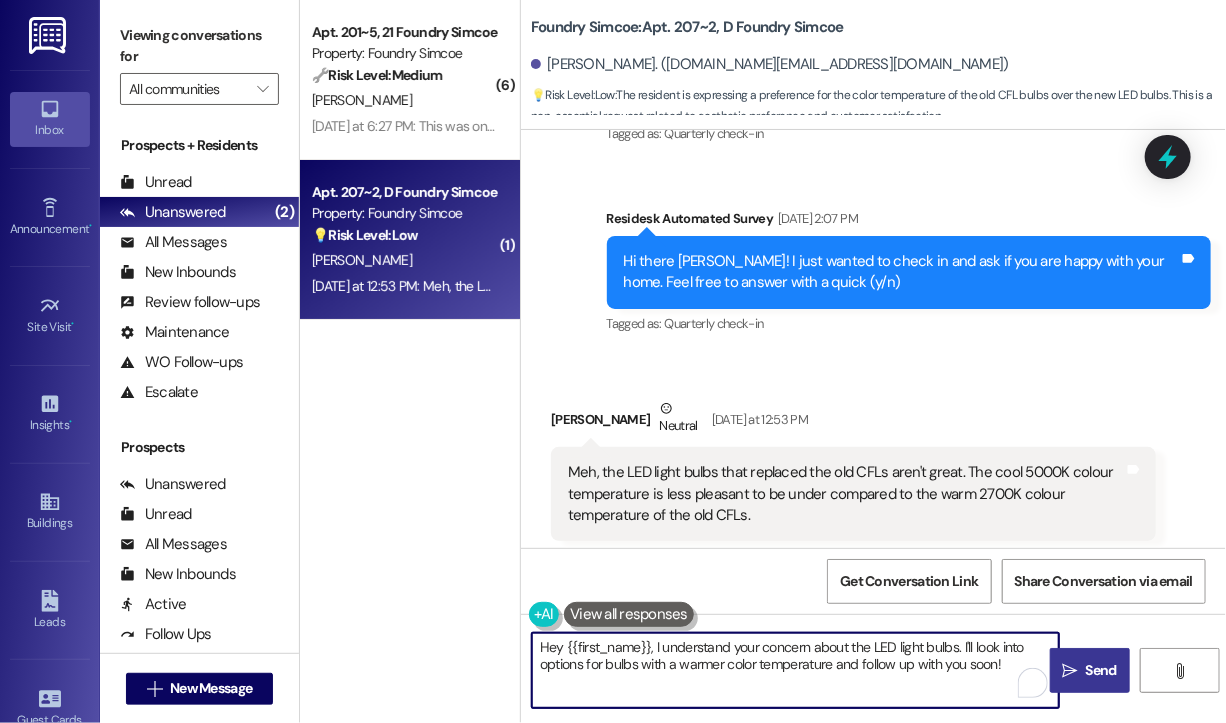 drag, startPoint x: 653, startPoint y: 656, endPoint x: 715, endPoint y: 667, distance: 62.968246 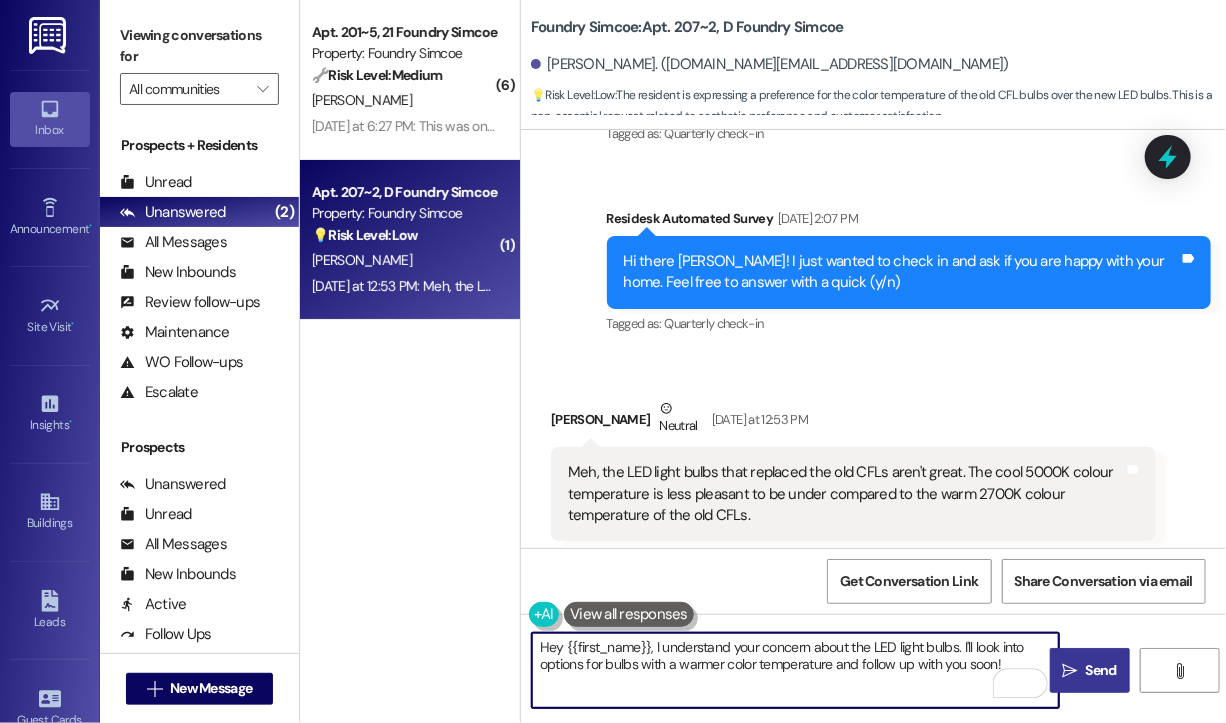 click on "Hey {{first_name}}, I understand your concern about the LED light bulbs. I'll look into options for bulbs with a warmer color temperature and follow up with you soon!" at bounding box center [795, 670] 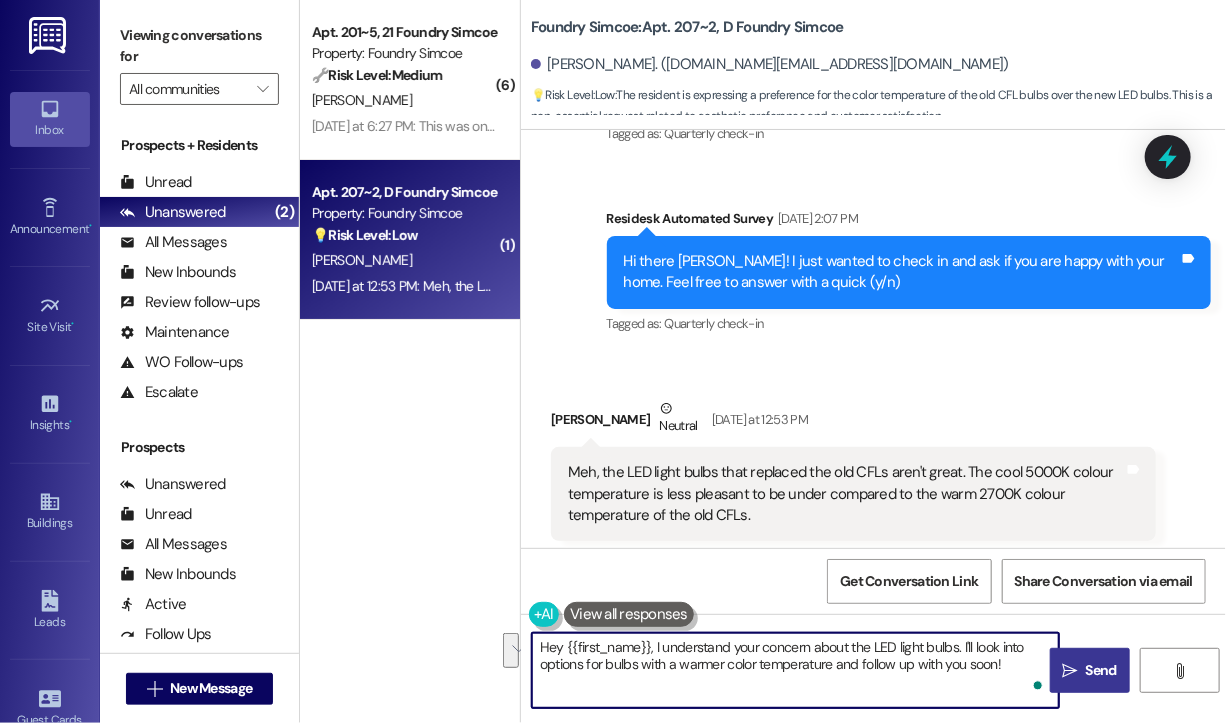 drag, startPoint x: 651, startPoint y: 642, endPoint x: 1021, endPoint y: 697, distance: 374.0655 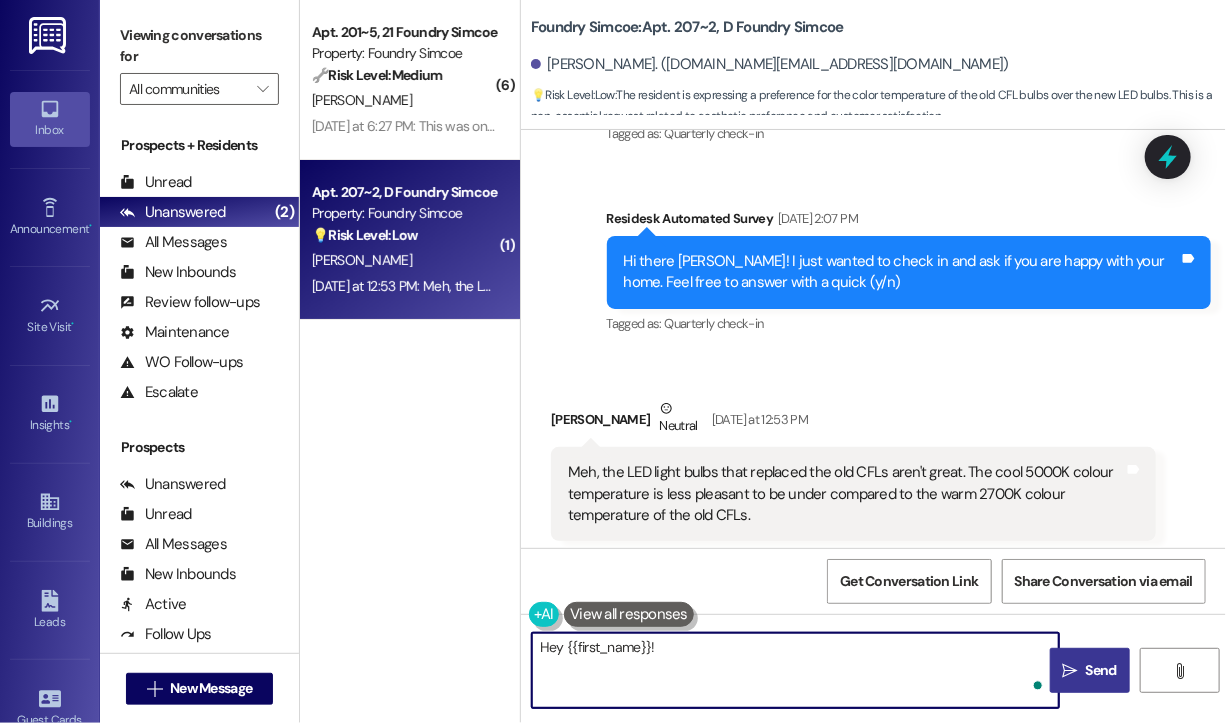 paste on "Thanks for the feedback. Have the new LED bulbs been recently installed, or have you had them for a while now? Would you prefer warmer-toned bulbs if they were available as a replacement?" 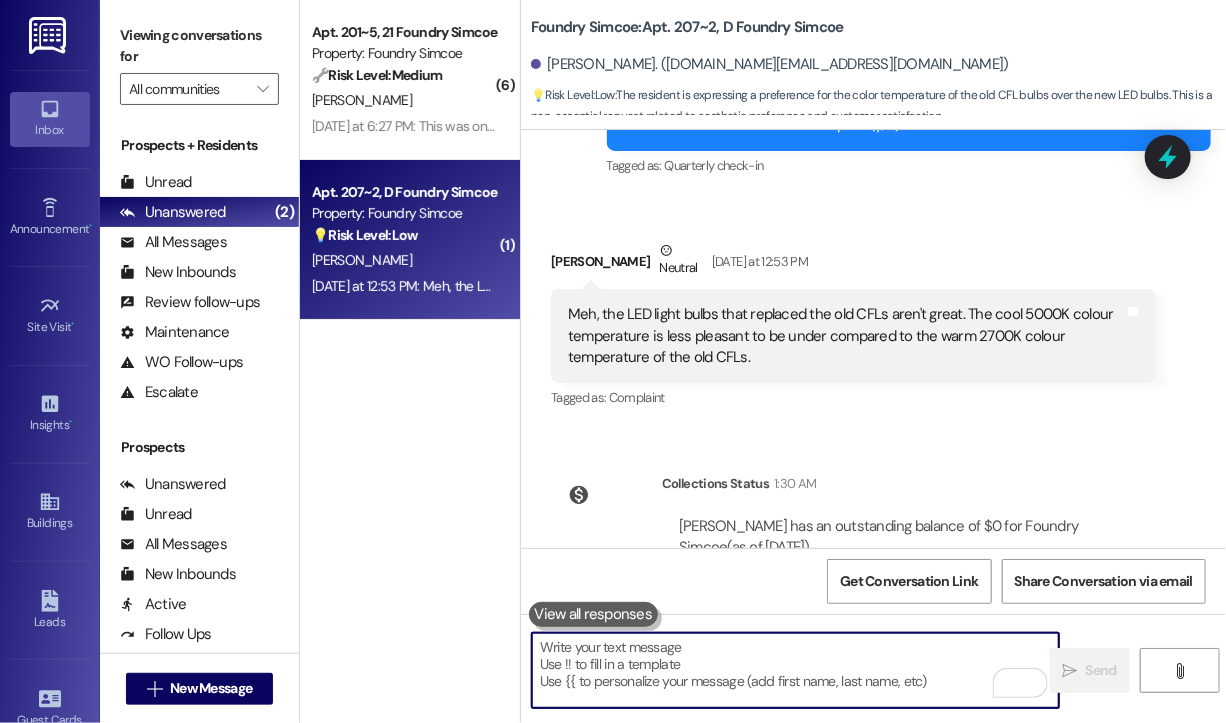 scroll, scrollTop: 4336, scrollLeft: 0, axis: vertical 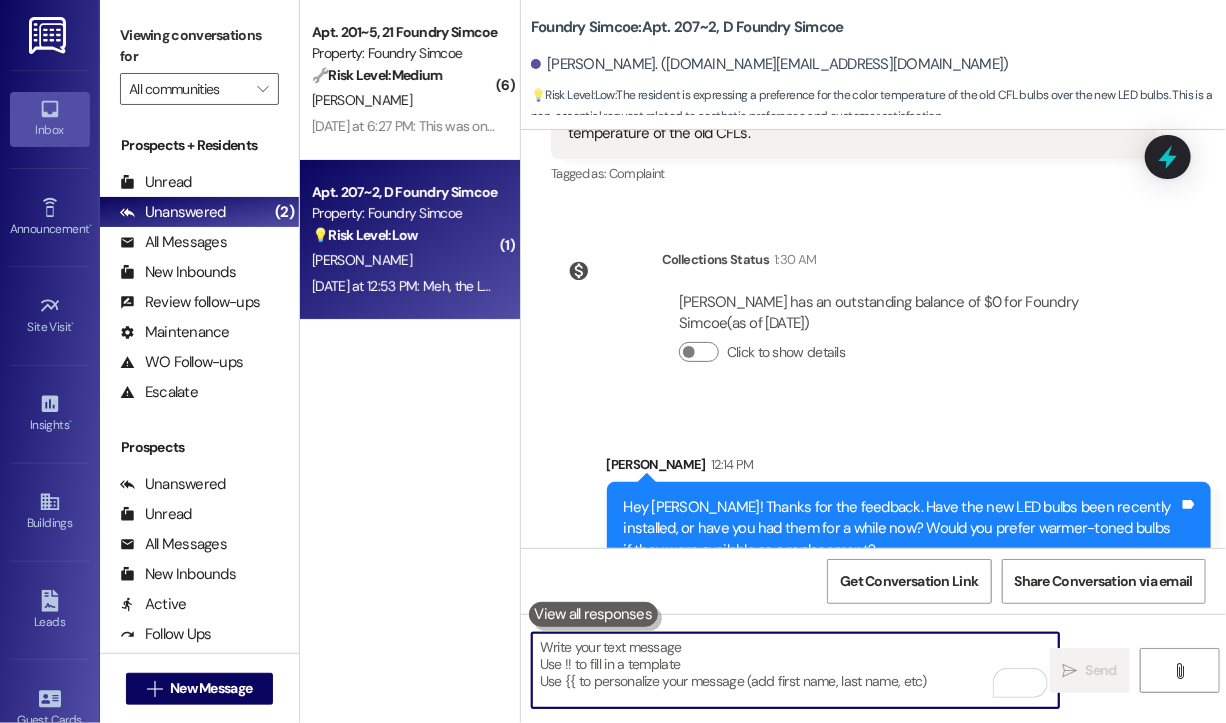 type 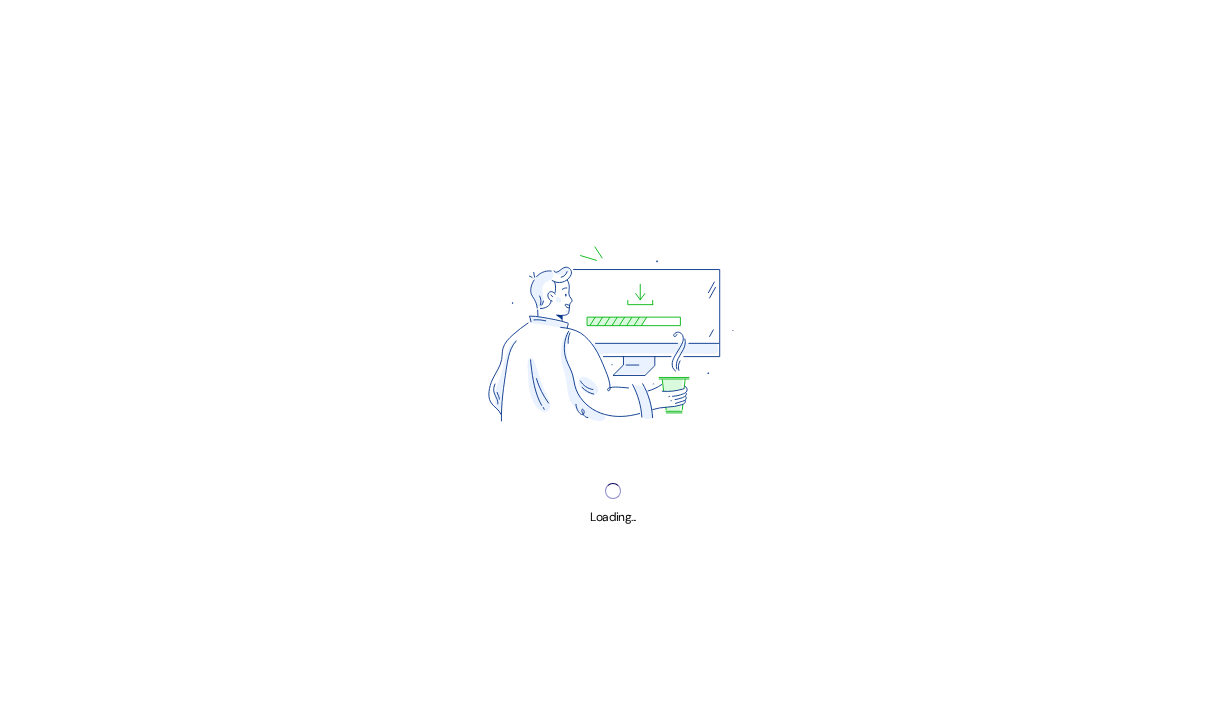 scroll, scrollTop: 0, scrollLeft: 0, axis: both 